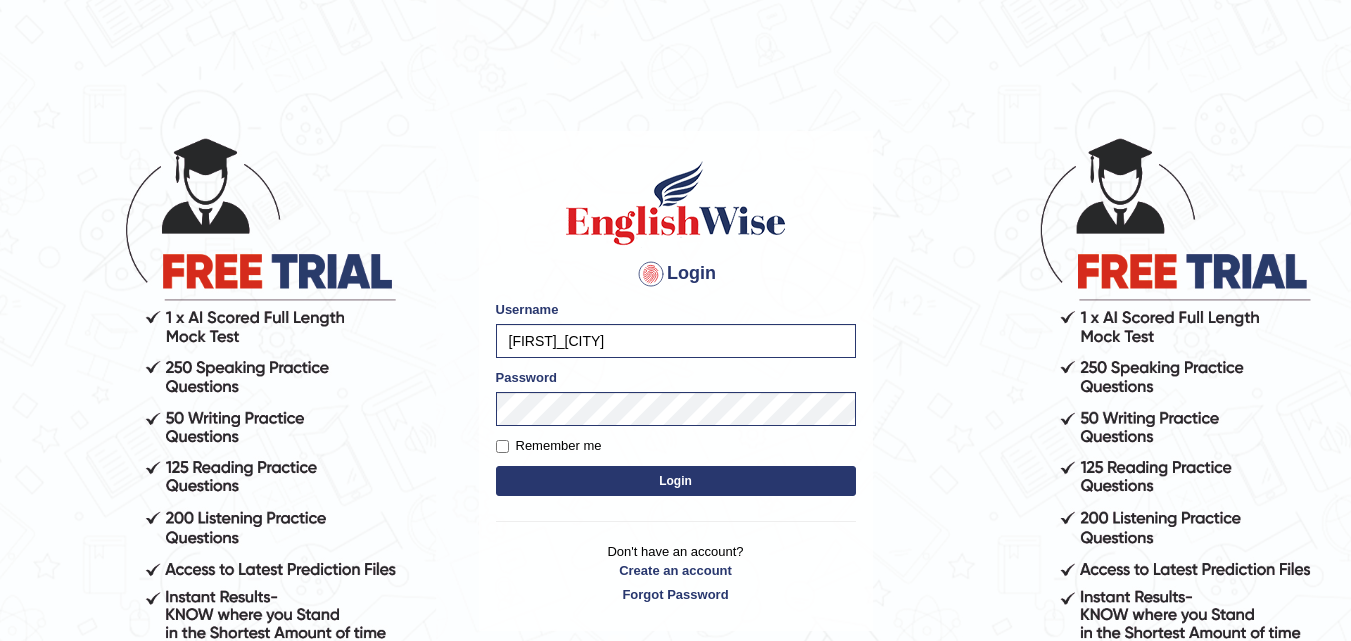 scroll, scrollTop: 0, scrollLeft: 0, axis: both 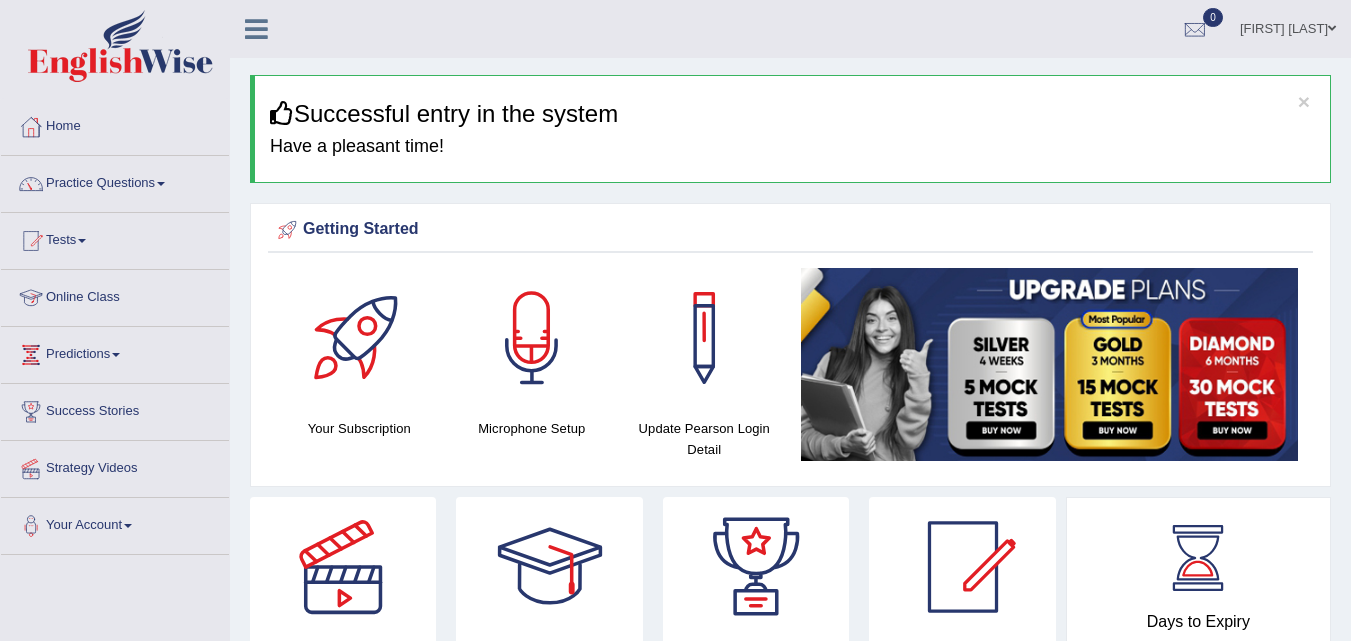 click on "Online Class" at bounding box center [115, 295] 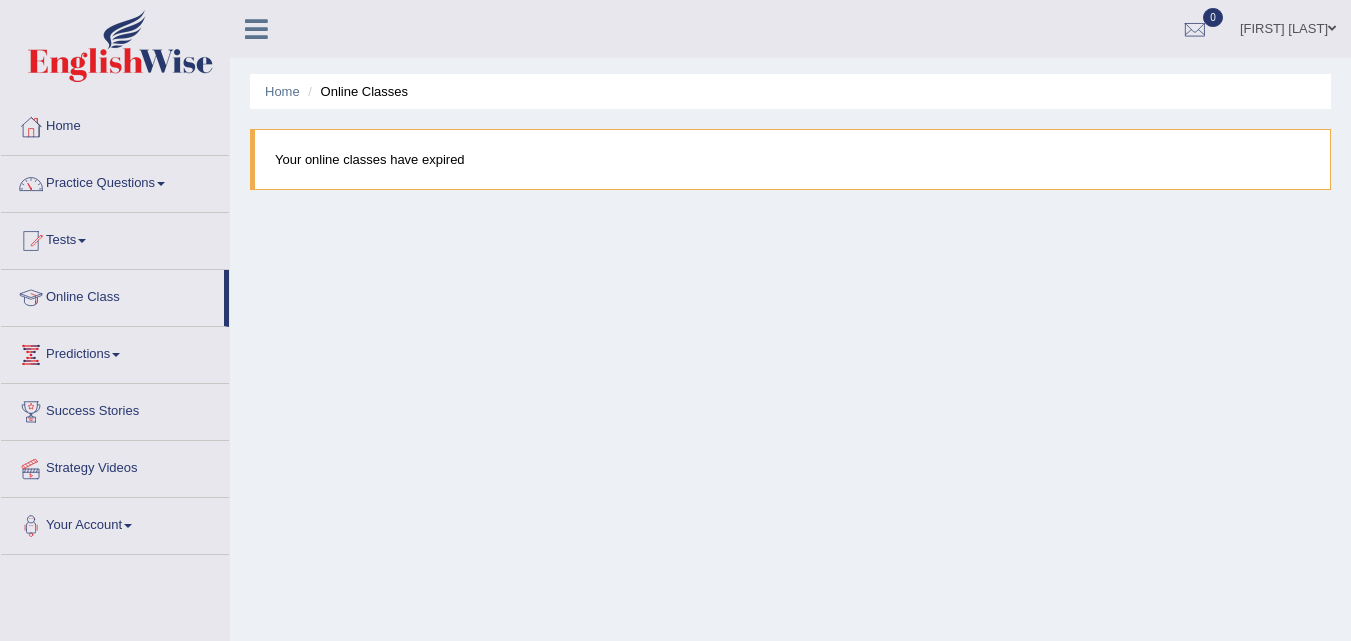 scroll, scrollTop: 0, scrollLeft: 0, axis: both 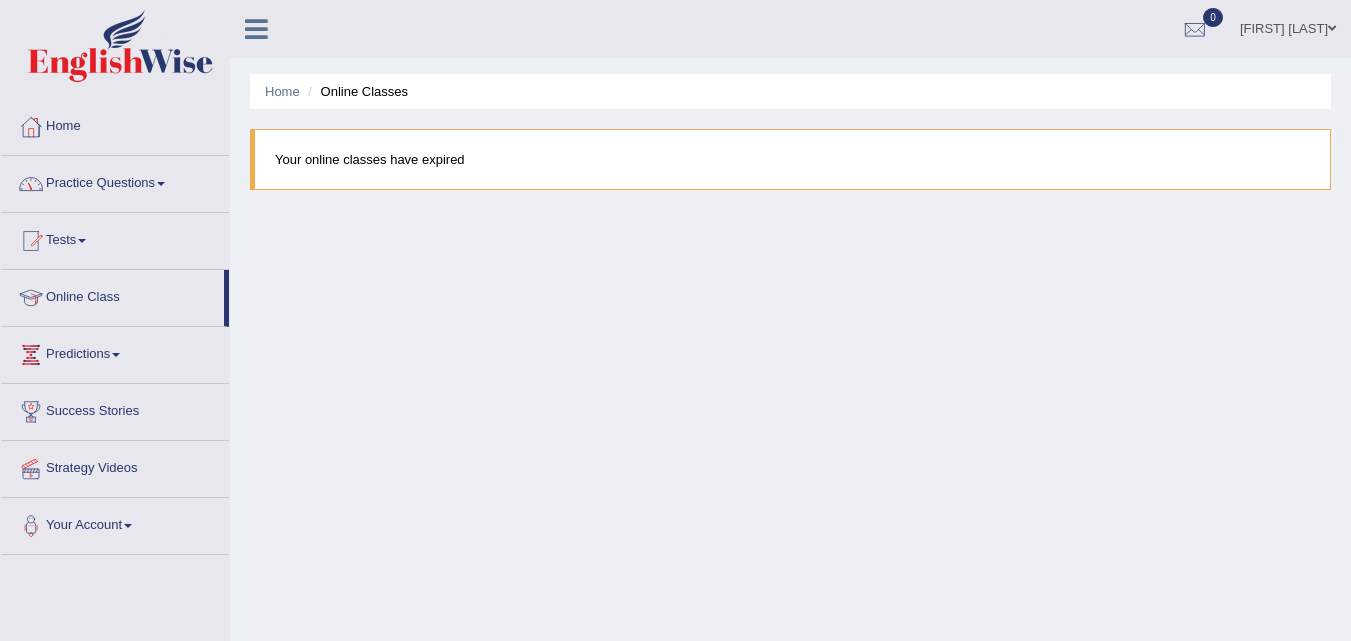 click on "Practice Questions" at bounding box center (115, 181) 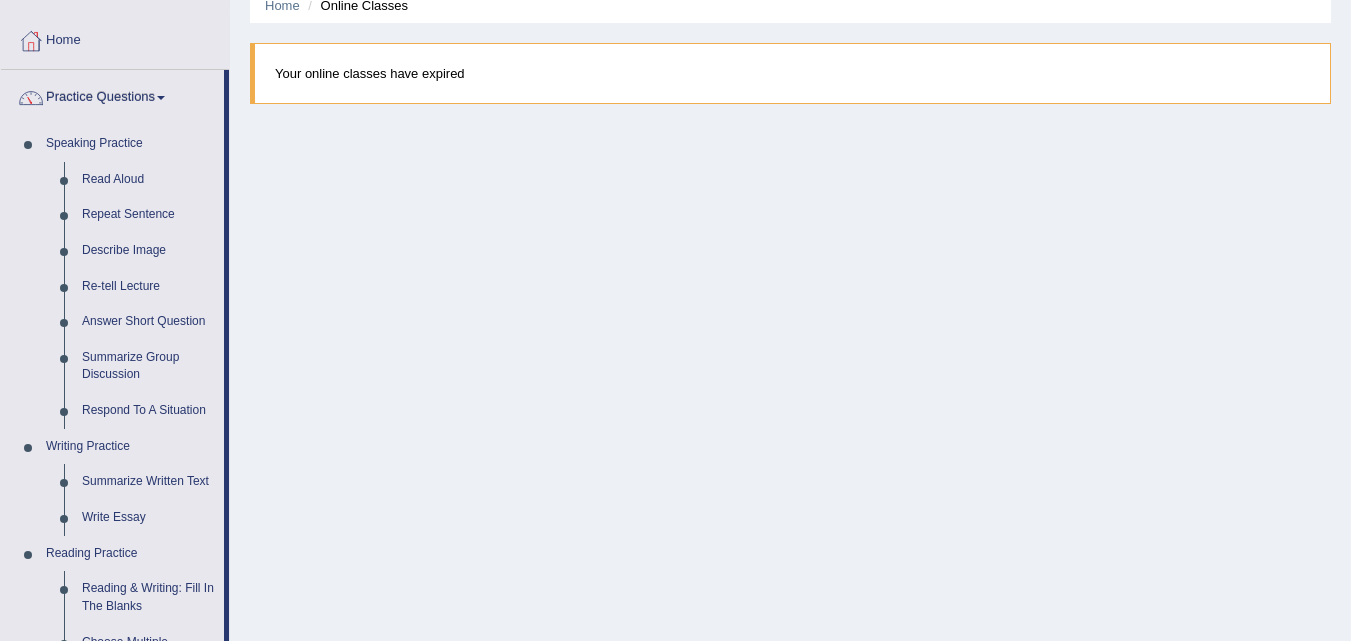 scroll, scrollTop: 91, scrollLeft: 0, axis: vertical 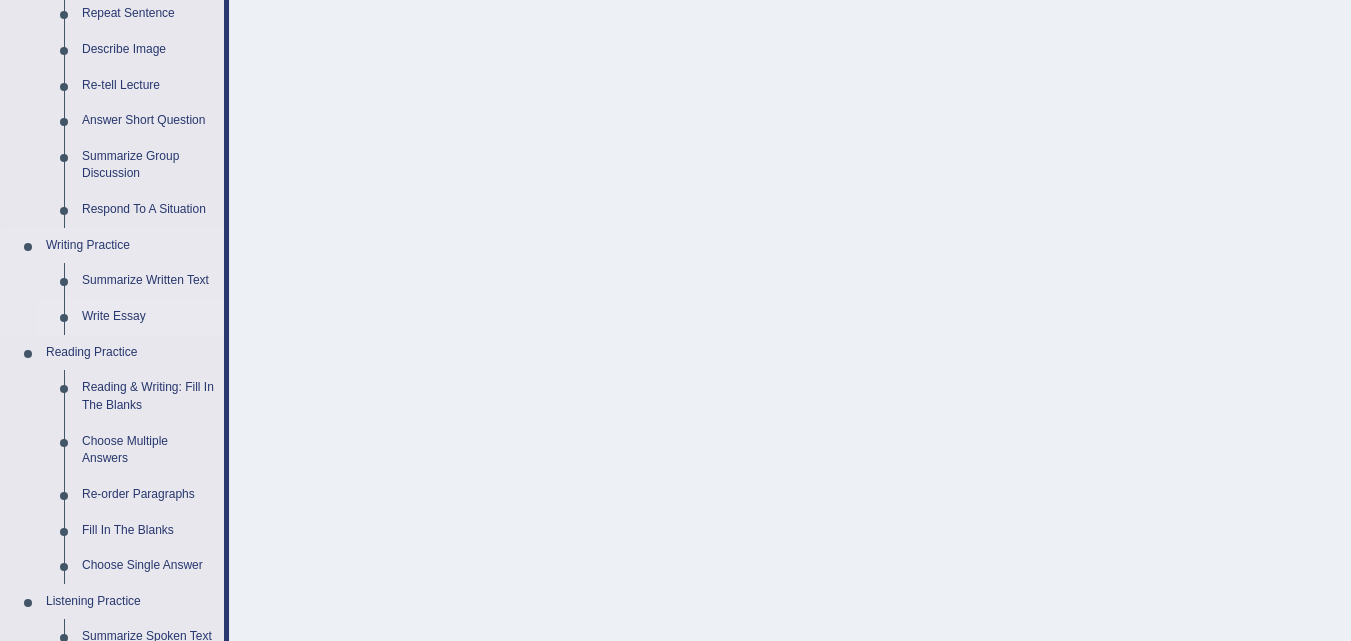 click on "Write Essay" at bounding box center [148, 317] 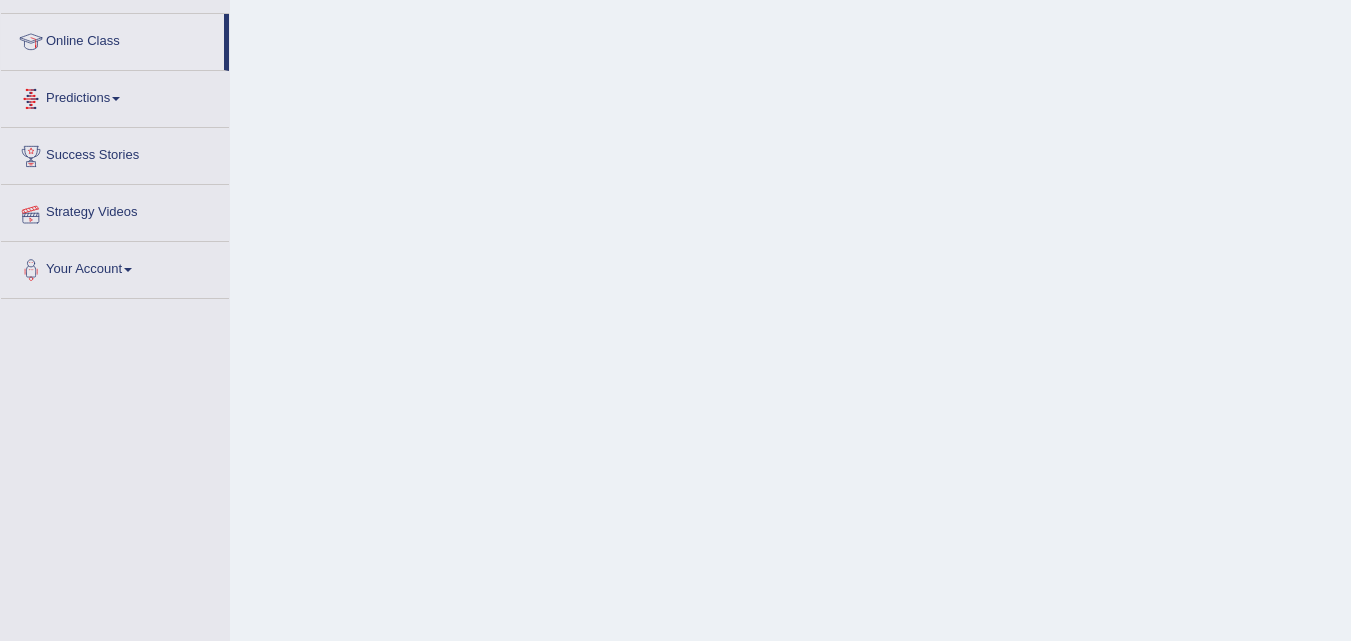 scroll, scrollTop: 409, scrollLeft: 0, axis: vertical 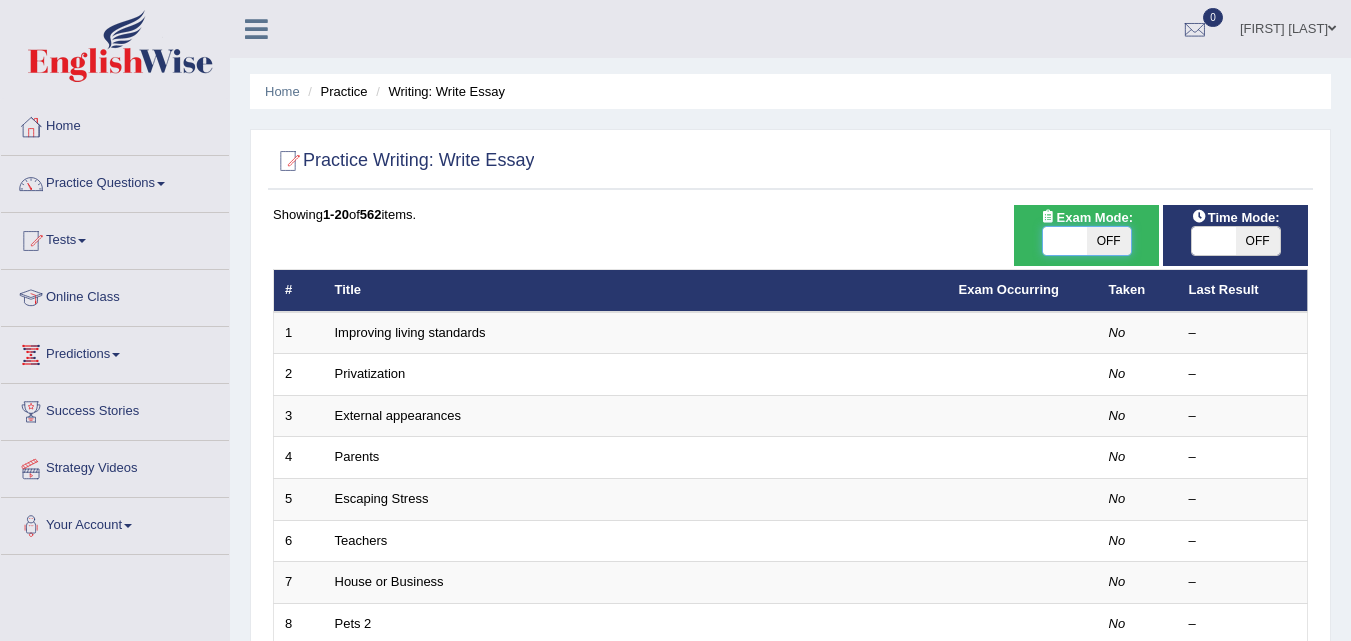 click at bounding box center [1065, 241] 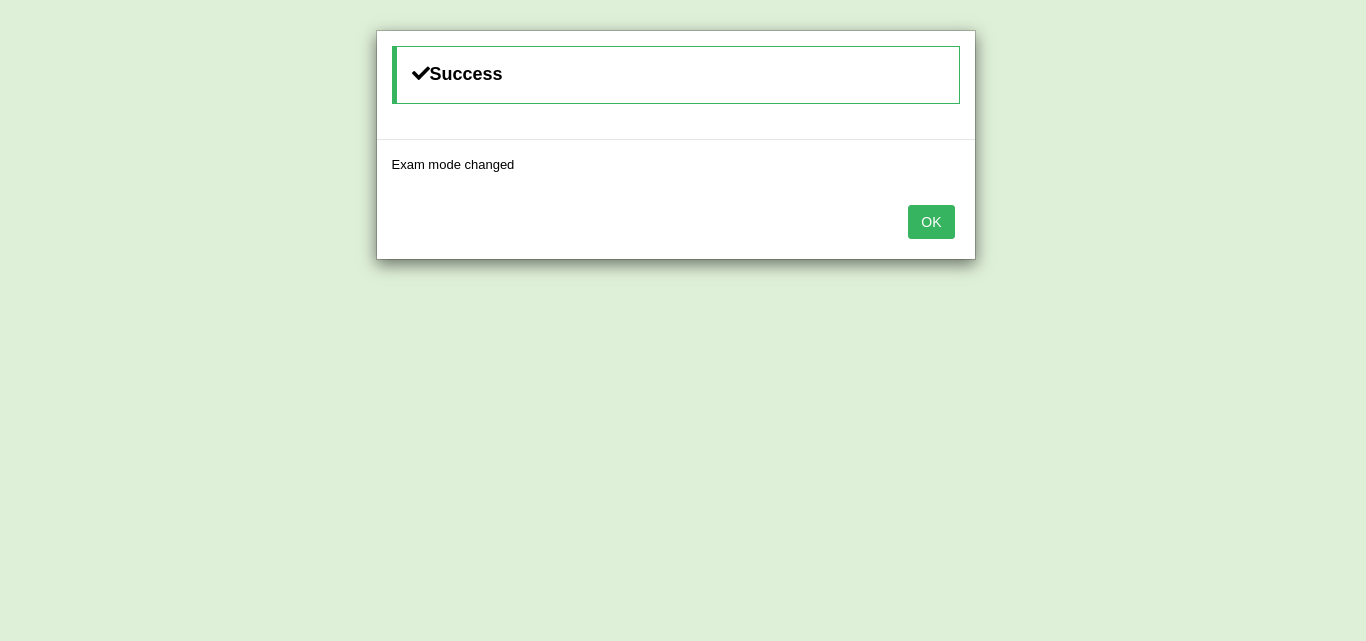 click on "OK" at bounding box center [931, 222] 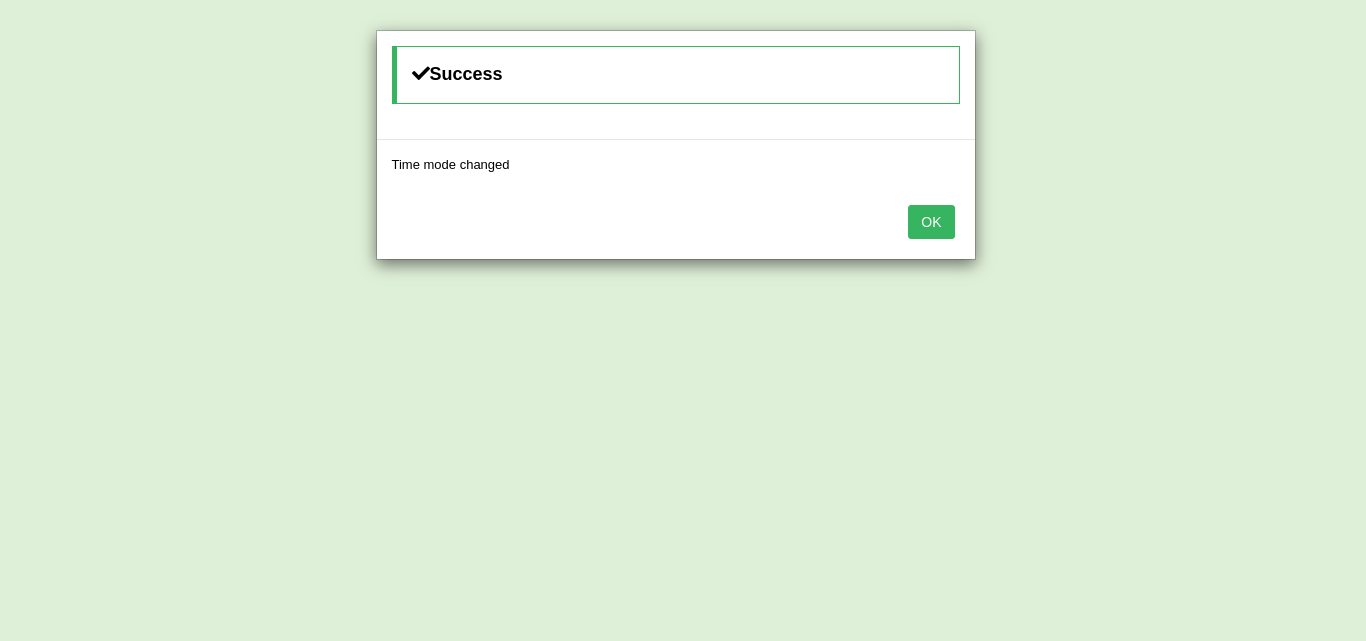 scroll, scrollTop: 0, scrollLeft: 0, axis: both 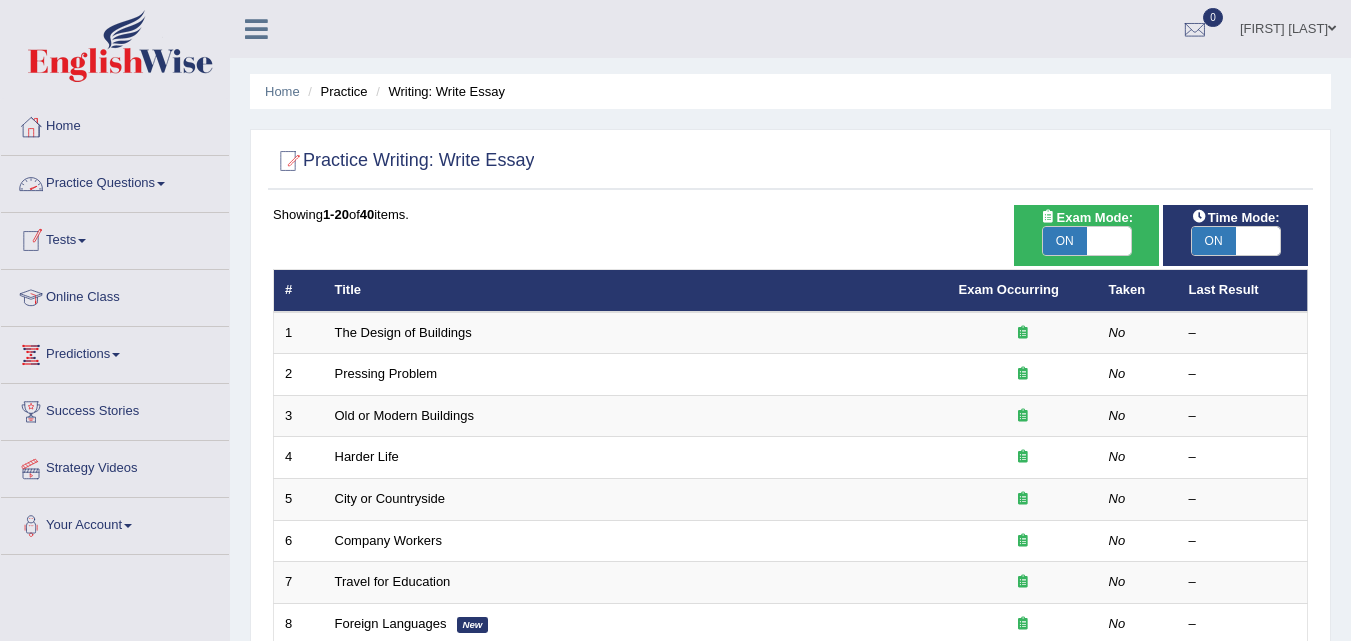 click on "Practice Questions" at bounding box center [115, 181] 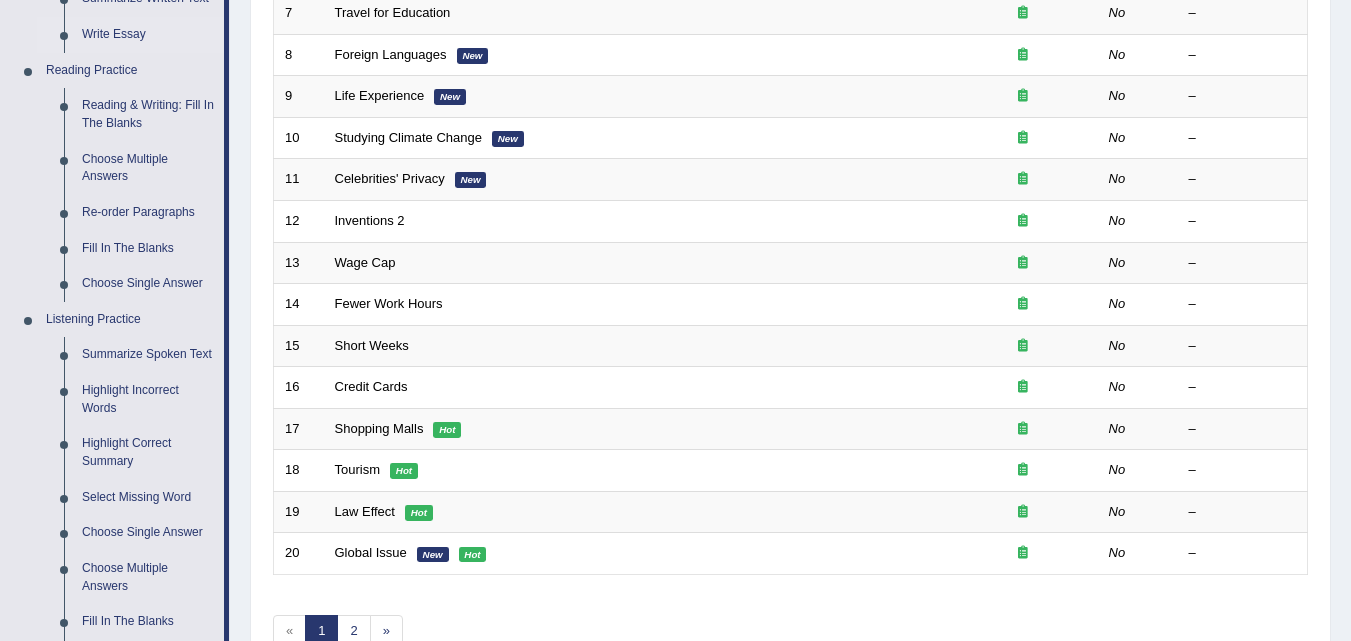 scroll, scrollTop: 572, scrollLeft: 0, axis: vertical 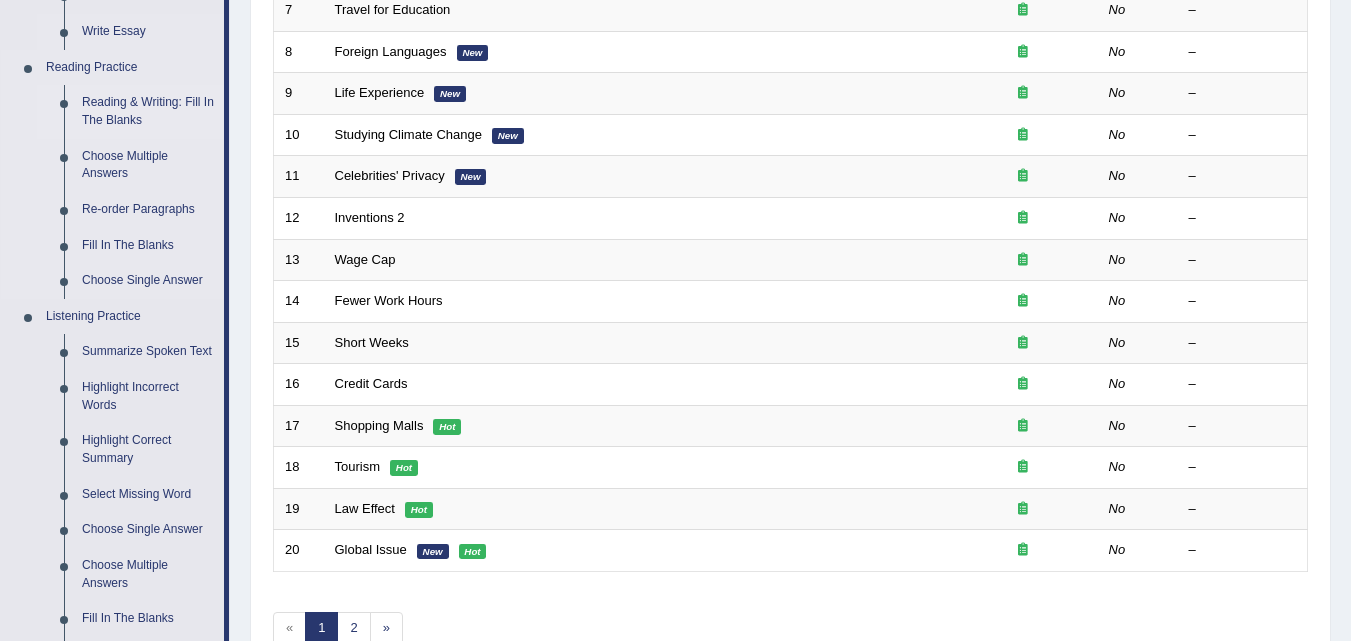 click on "Reading & Writing: Fill In The Blanks" at bounding box center (148, 111) 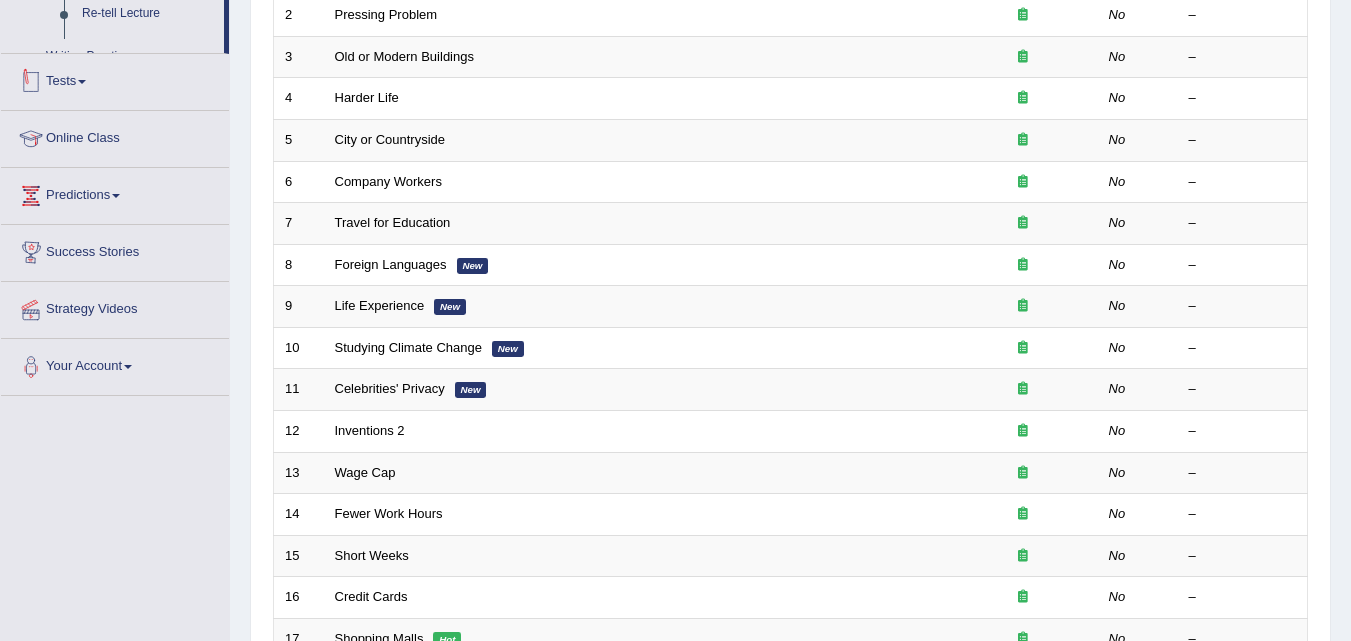 scroll, scrollTop: 513, scrollLeft: 0, axis: vertical 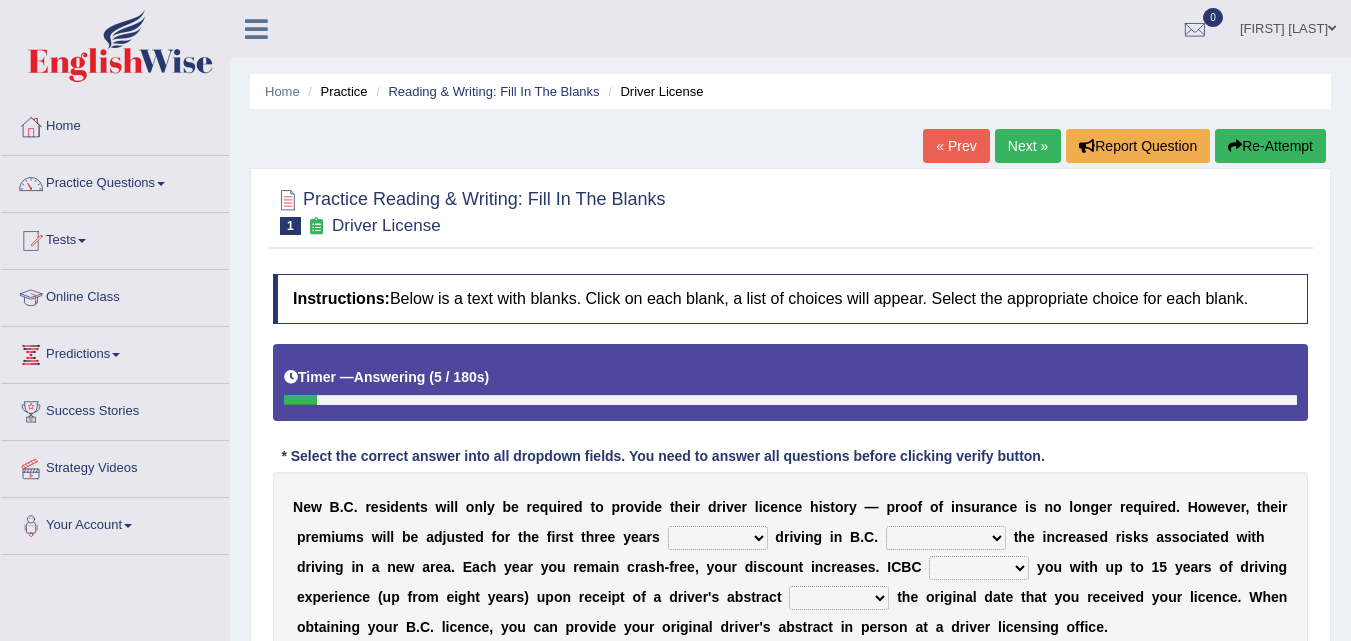 click on "Next »" at bounding box center (1028, 146) 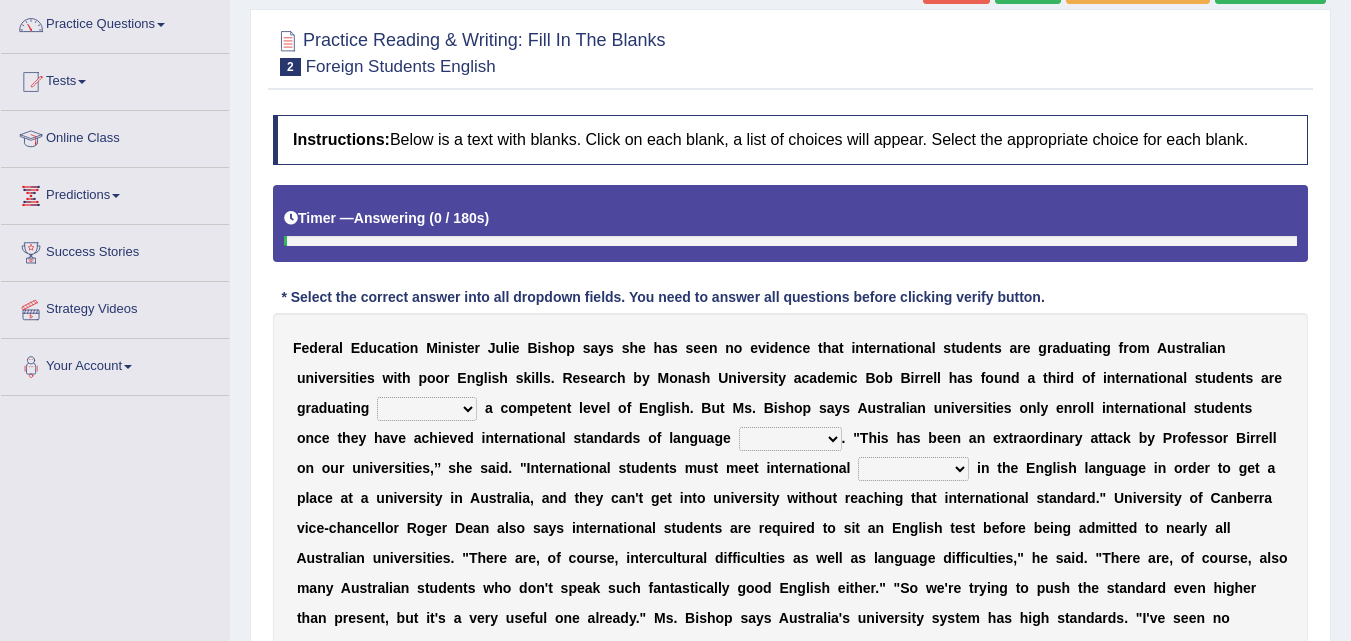 scroll, scrollTop: 159, scrollLeft: 0, axis: vertical 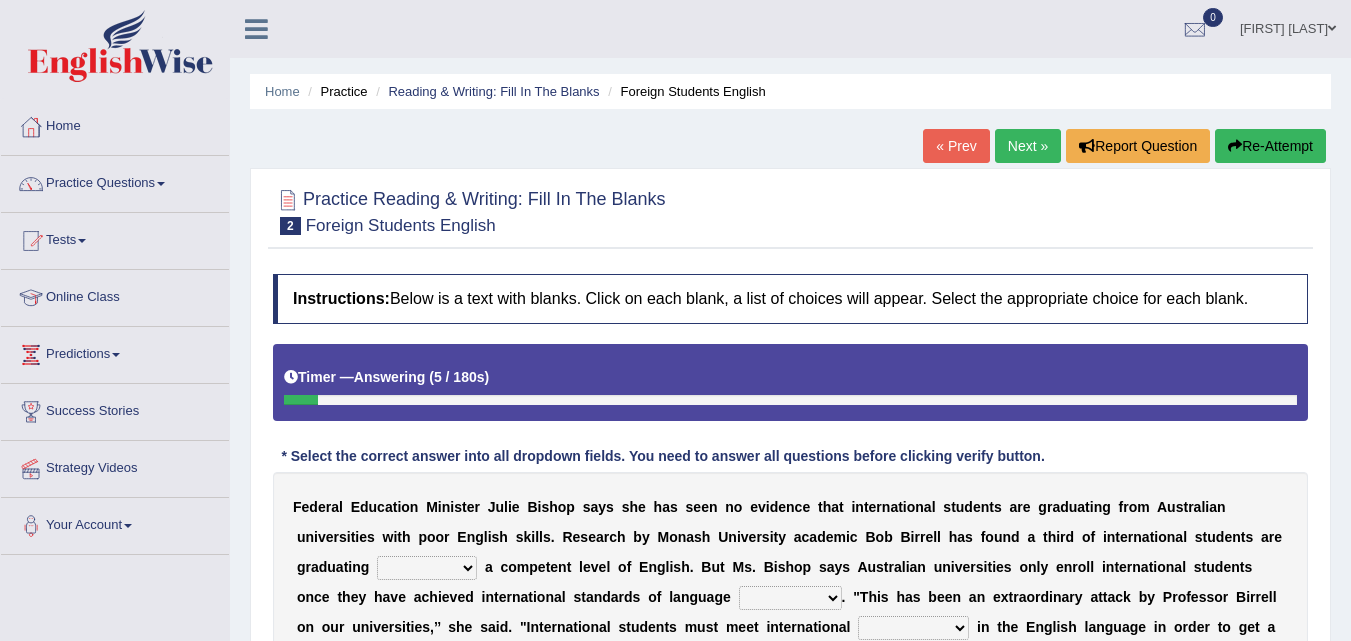 drag, startPoint x: 1365, startPoint y: 253, endPoint x: 954, endPoint y: 147, distance: 424.44907 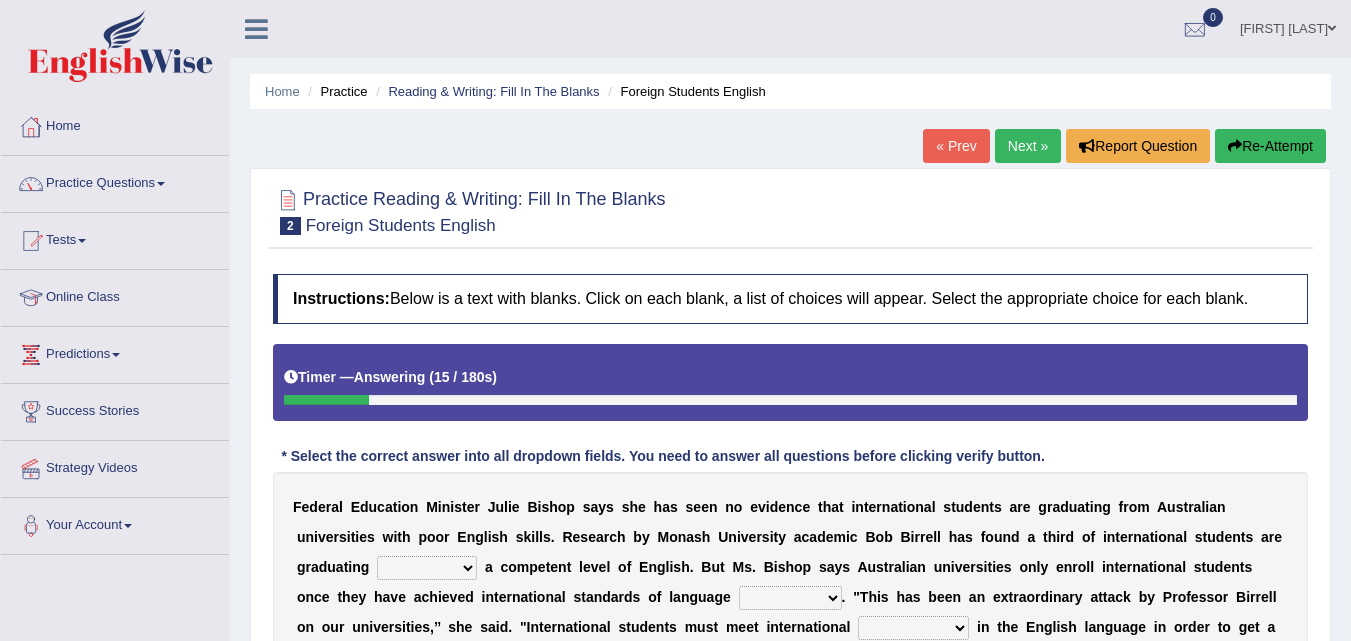 click on "Strategy Videos" at bounding box center (115, 466) 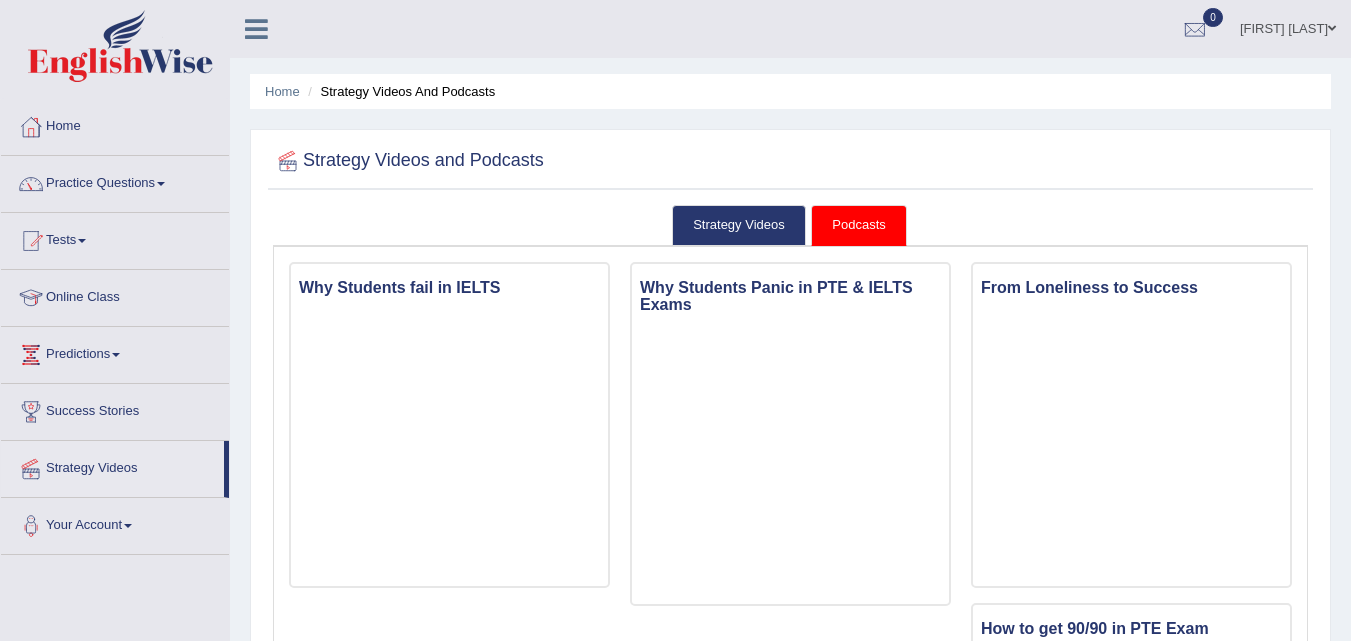 scroll, scrollTop: 0, scrollLeft: 0, axis: both 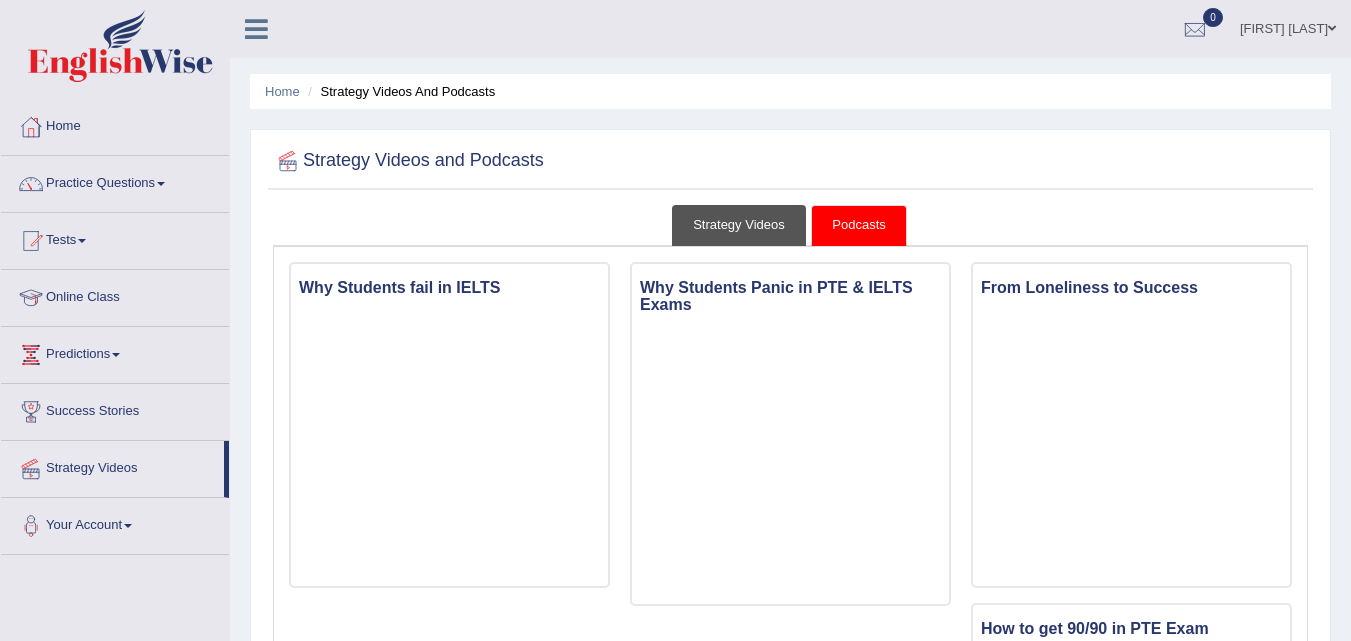click on "Strategy Videos" at bounding box center (739, 225) 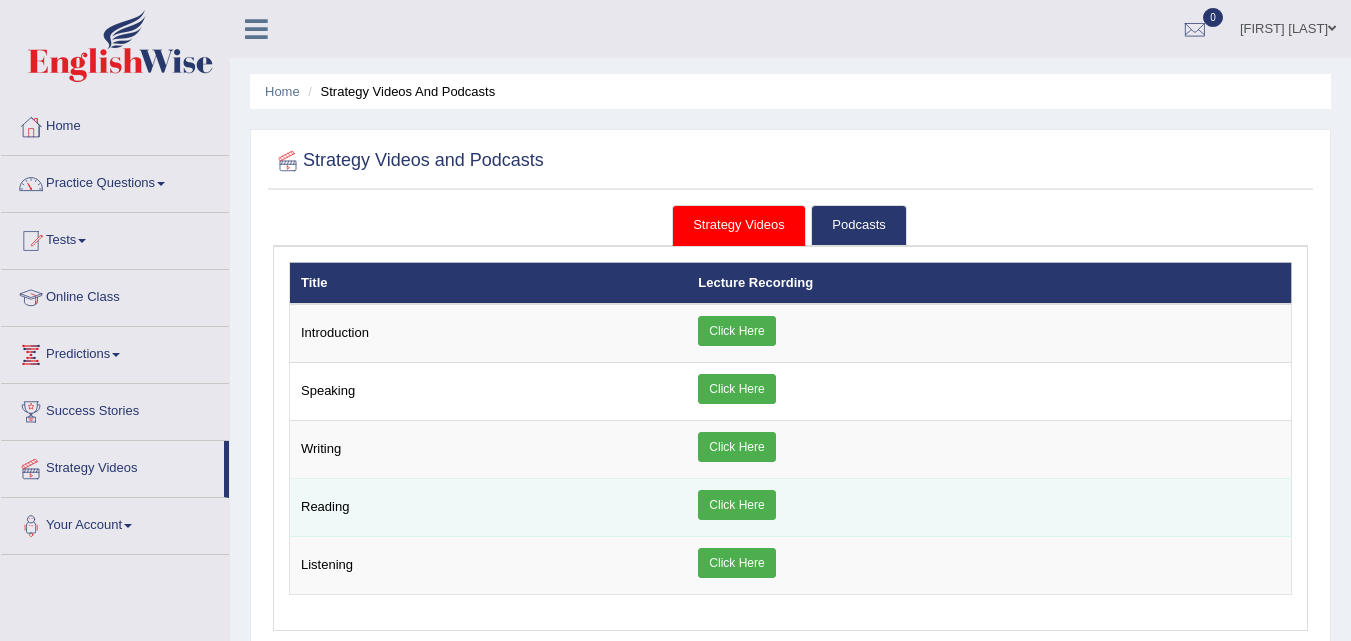 click on "Click Here" at bounding box center (736, 505) 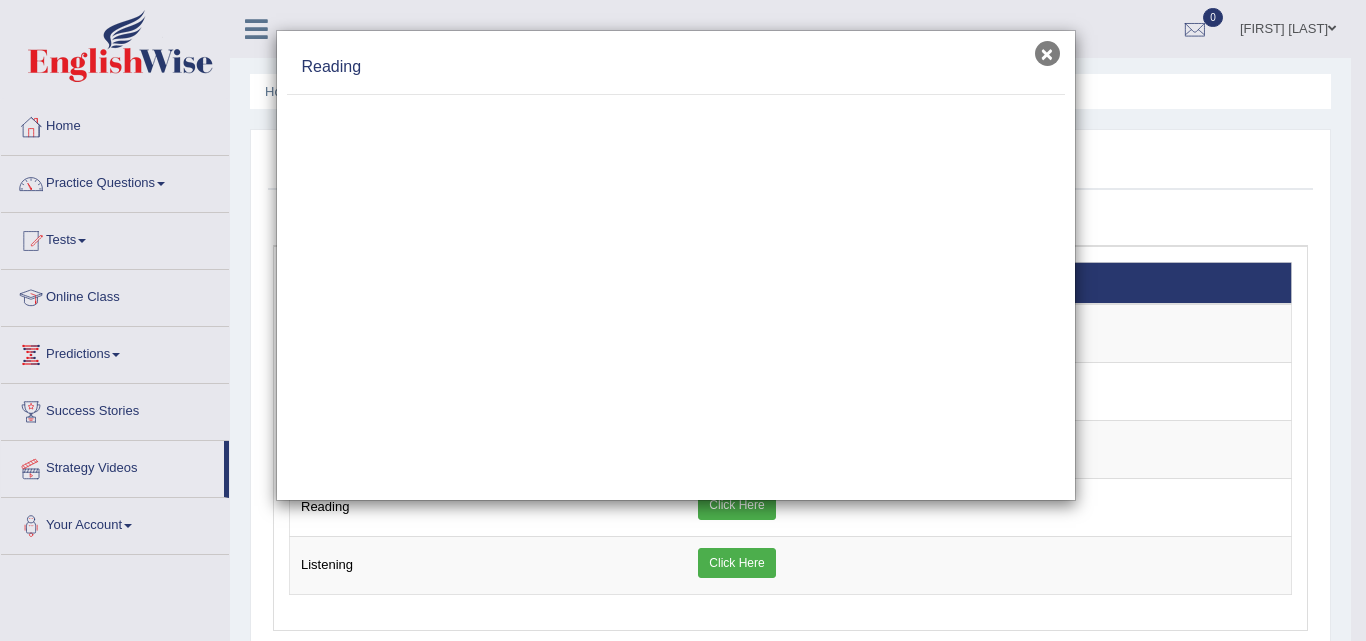 click on "×" at bounding box center (1047, 53) 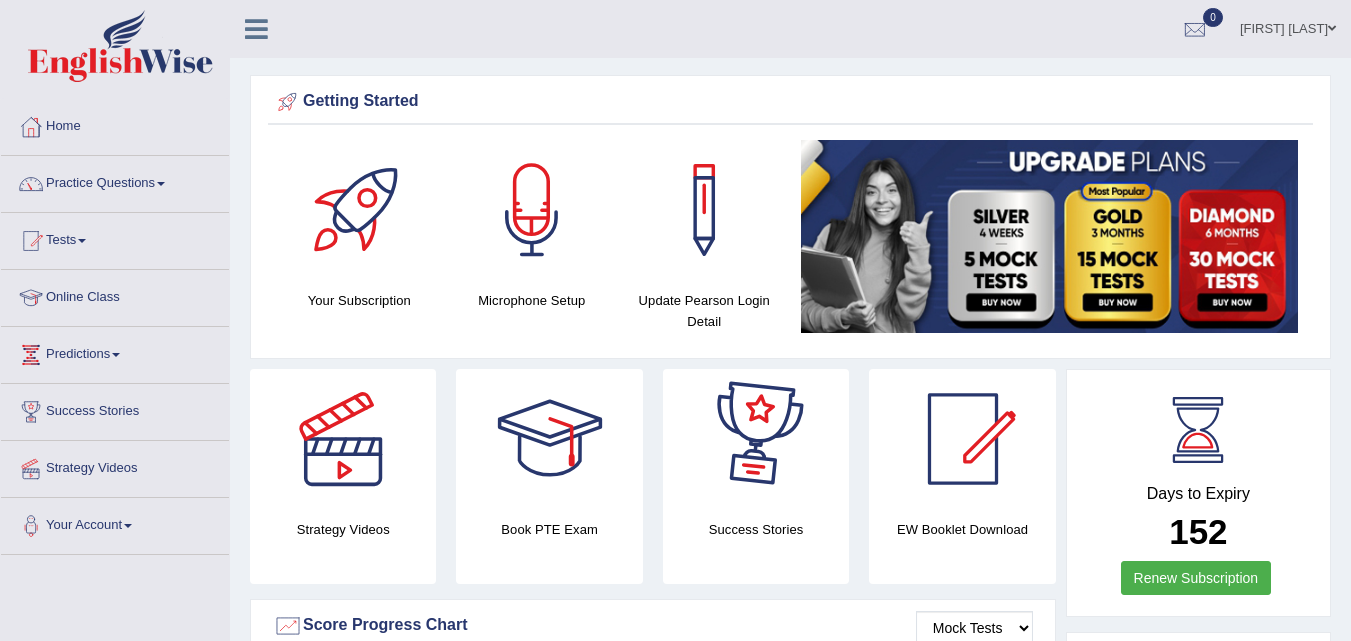 scroll, scrollTop: 0, scrollLeft: 0, axis: both 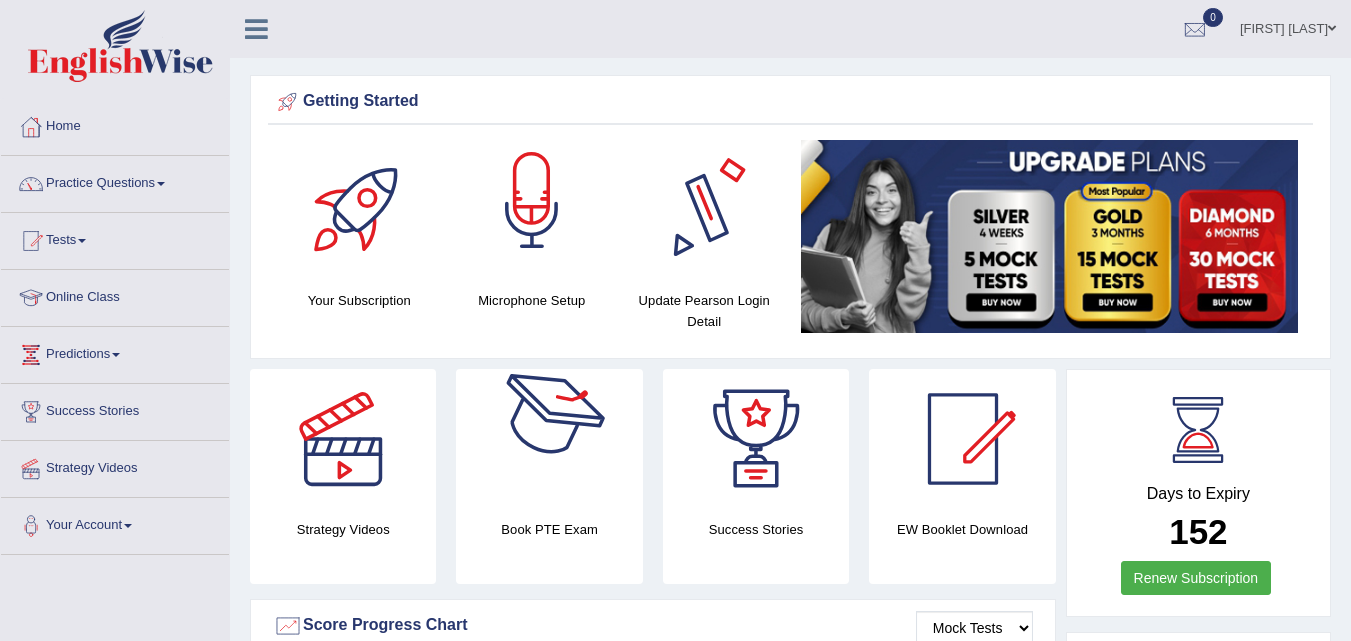 click at bounding box center (532, 210) 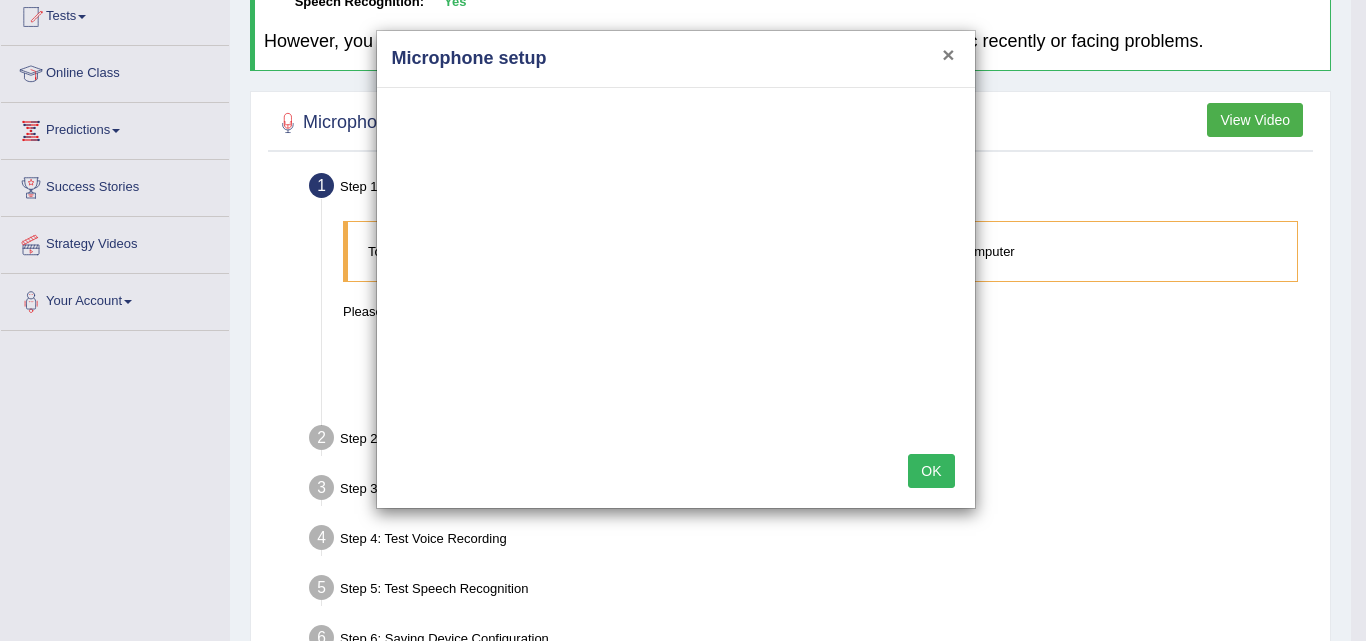 scroll, scrollTop: 224, scrollLeft: 0, axis: vertical 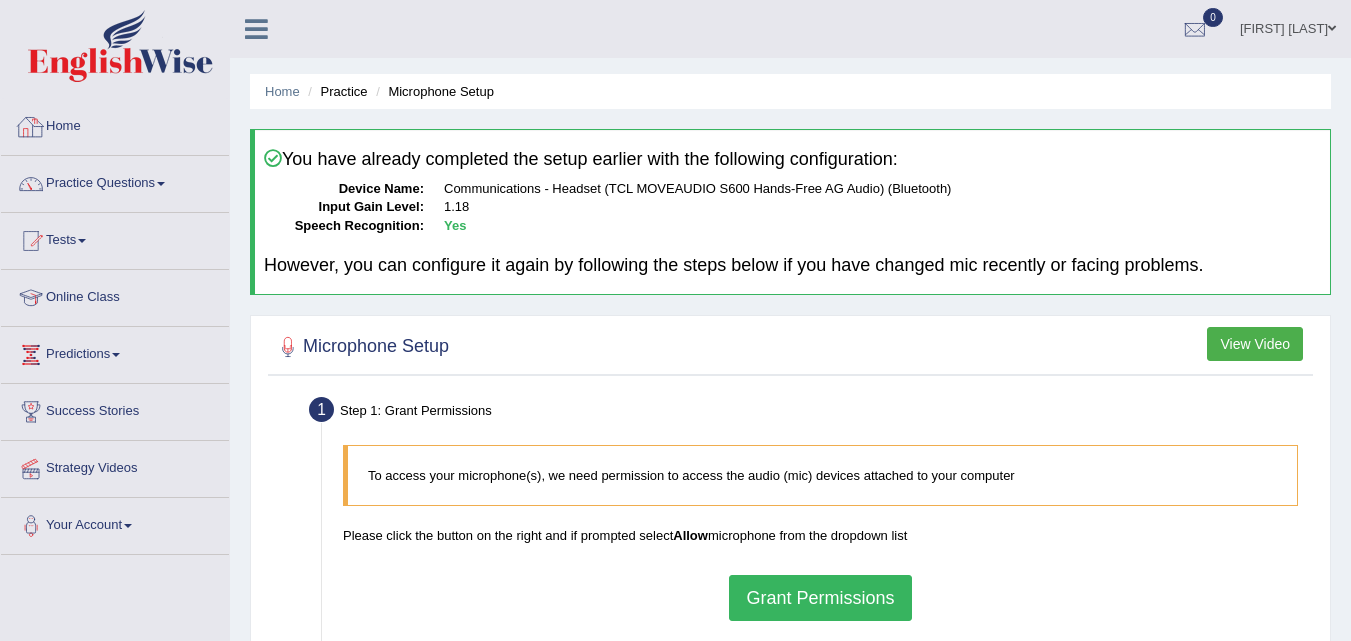 click at bounding box center [31, 127] 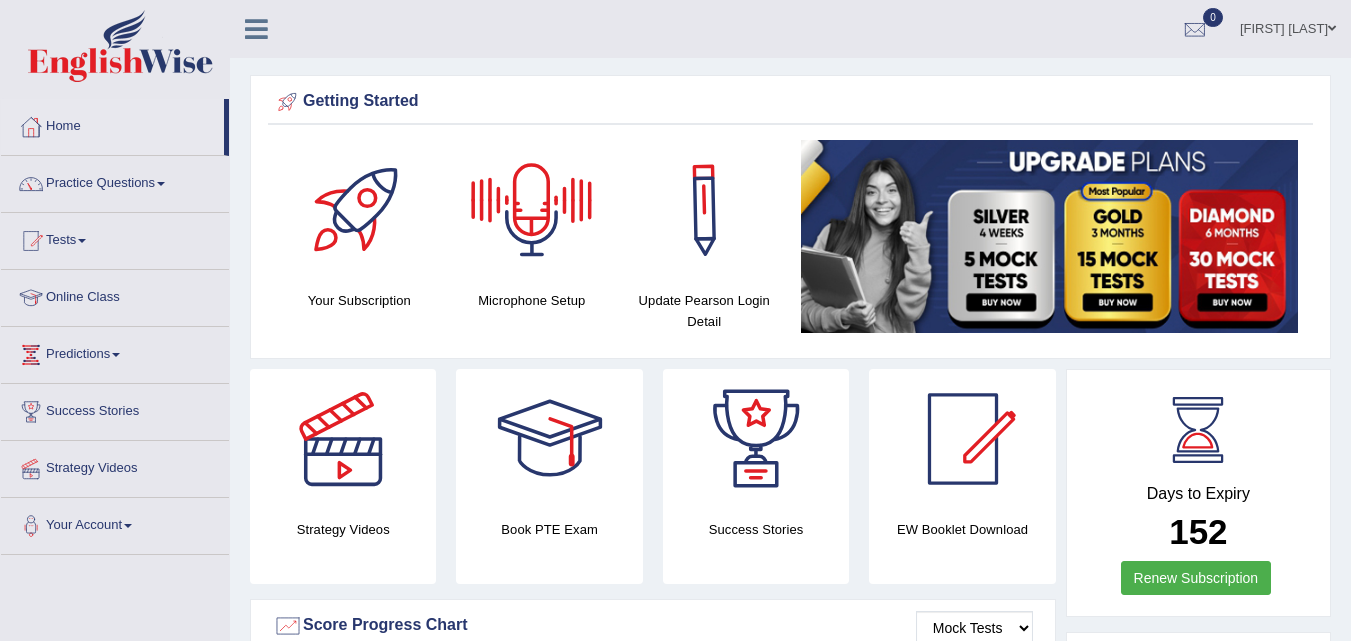 click at bounding box center (532, 210) 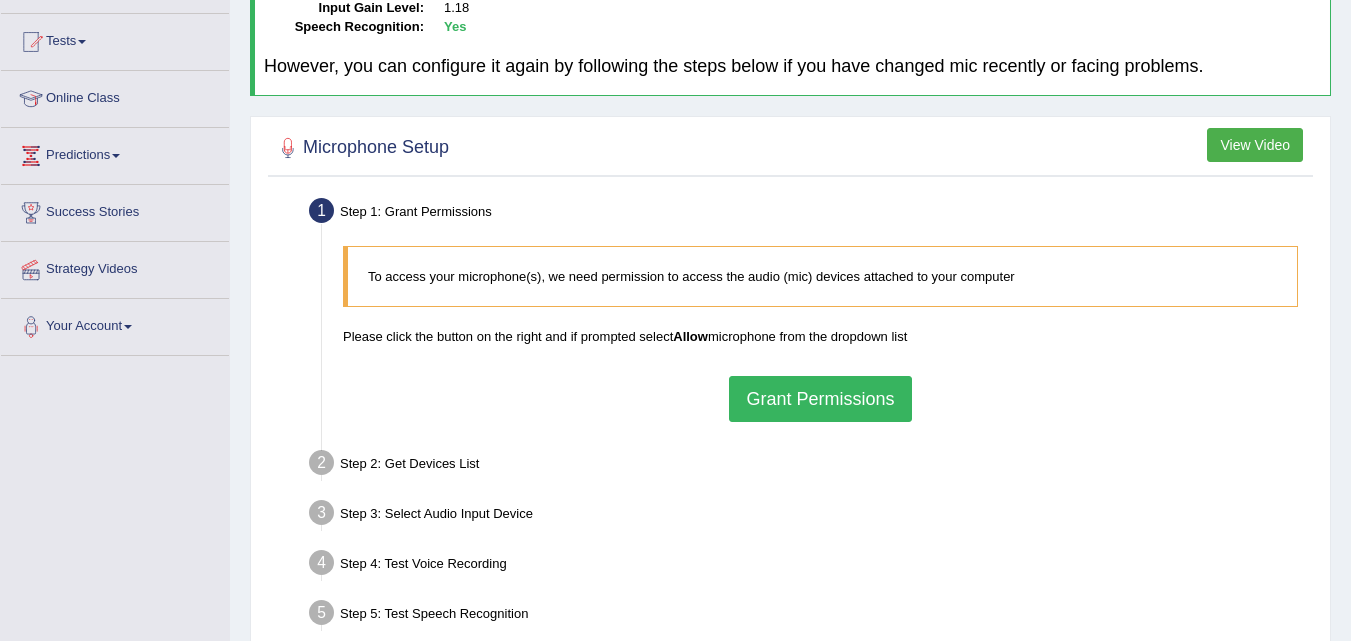 scroll, scrollTop: 199, scrollLeft: 0, axis: vertical 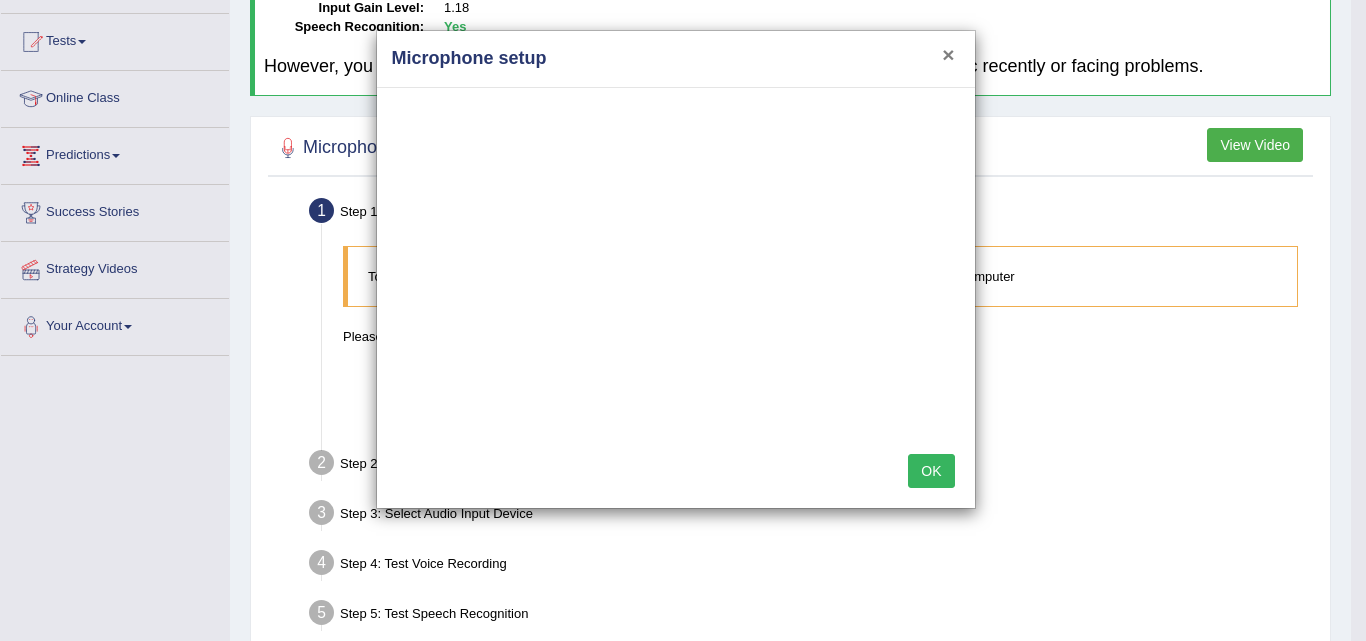 click on "×" at bounding box center (948, 54) 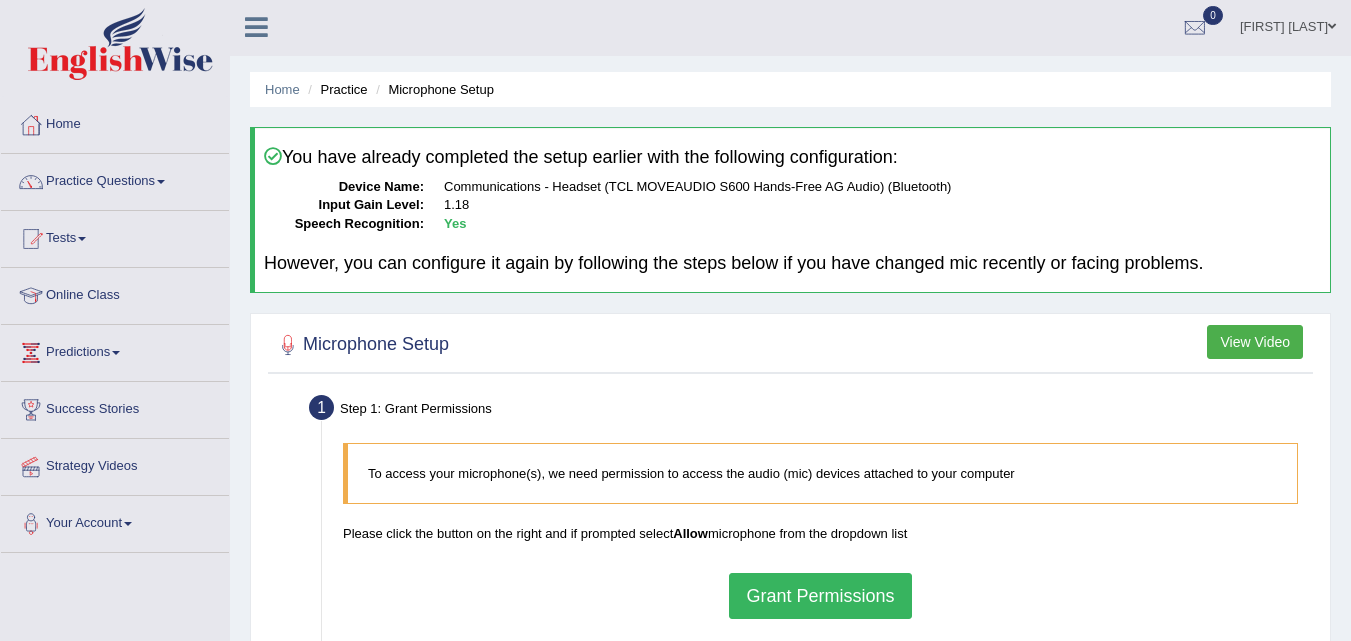 scroll, scrollTop: 0, scrollLeft: 0, axis: both 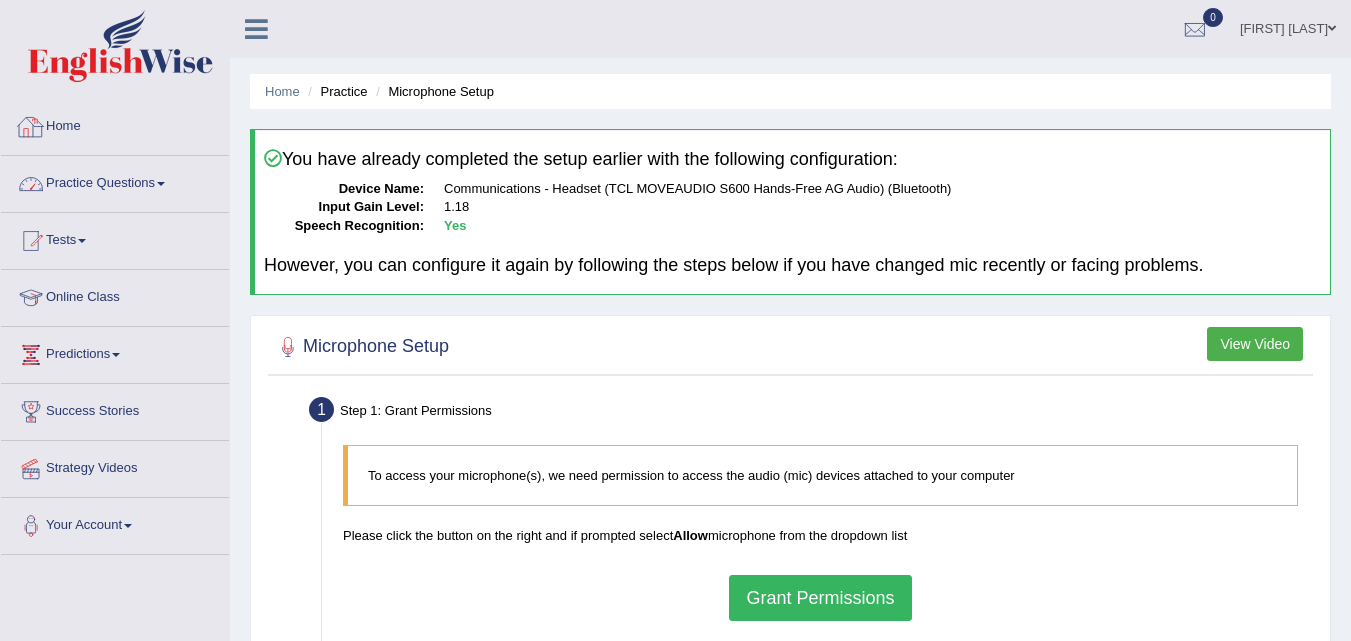 click on "Home" at bounding box center (115, 124) 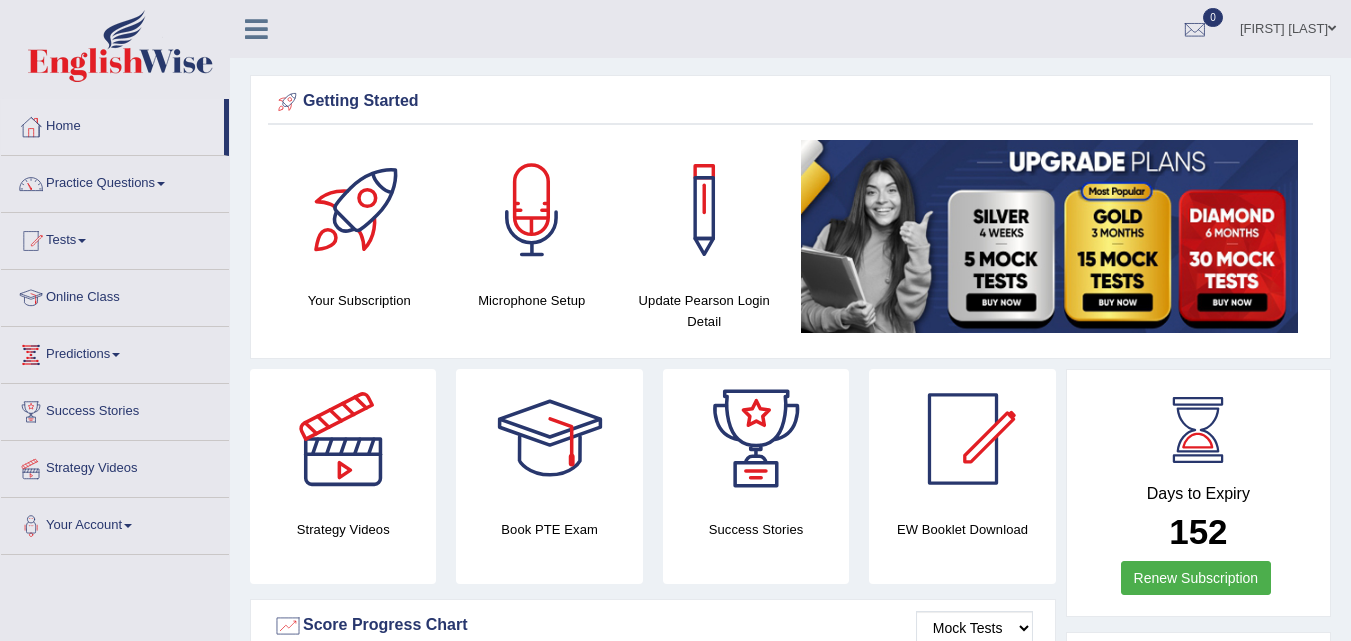 scroll, scrollTop: 0, scrollLeft: 0, axis: both 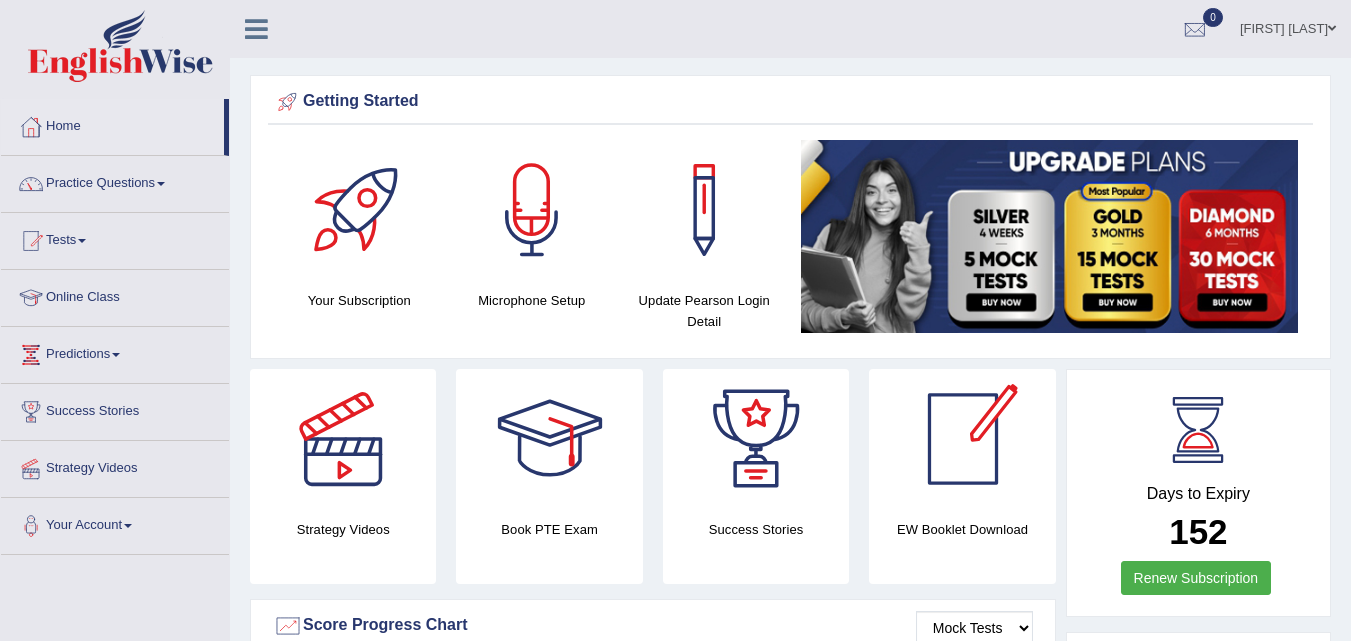 click on "Please login from Desktop. If you think this is an error (or logged in from desktop),  please click here to contact us
Getting Started
Your Subscription
Microphone Setup
Update Pearson Login Detail
×" at bounding box center [790, 1626] 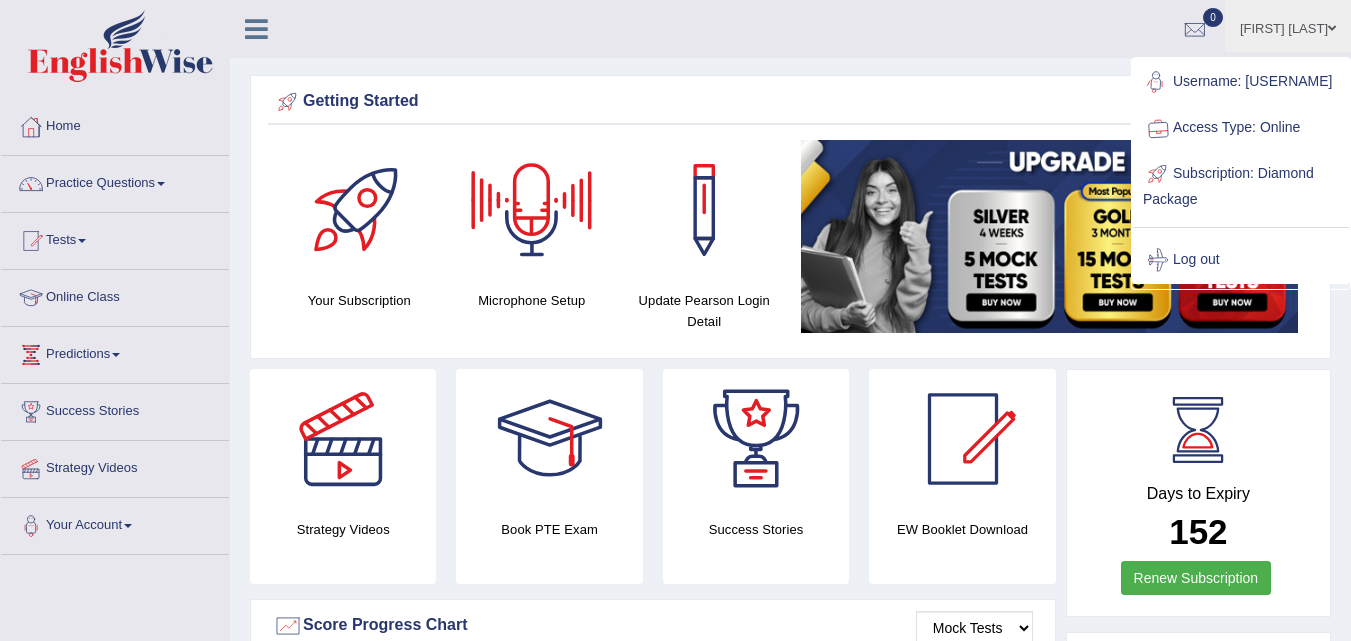 scroll, scrollTop: 0, scrollLeft: 0, axis: both 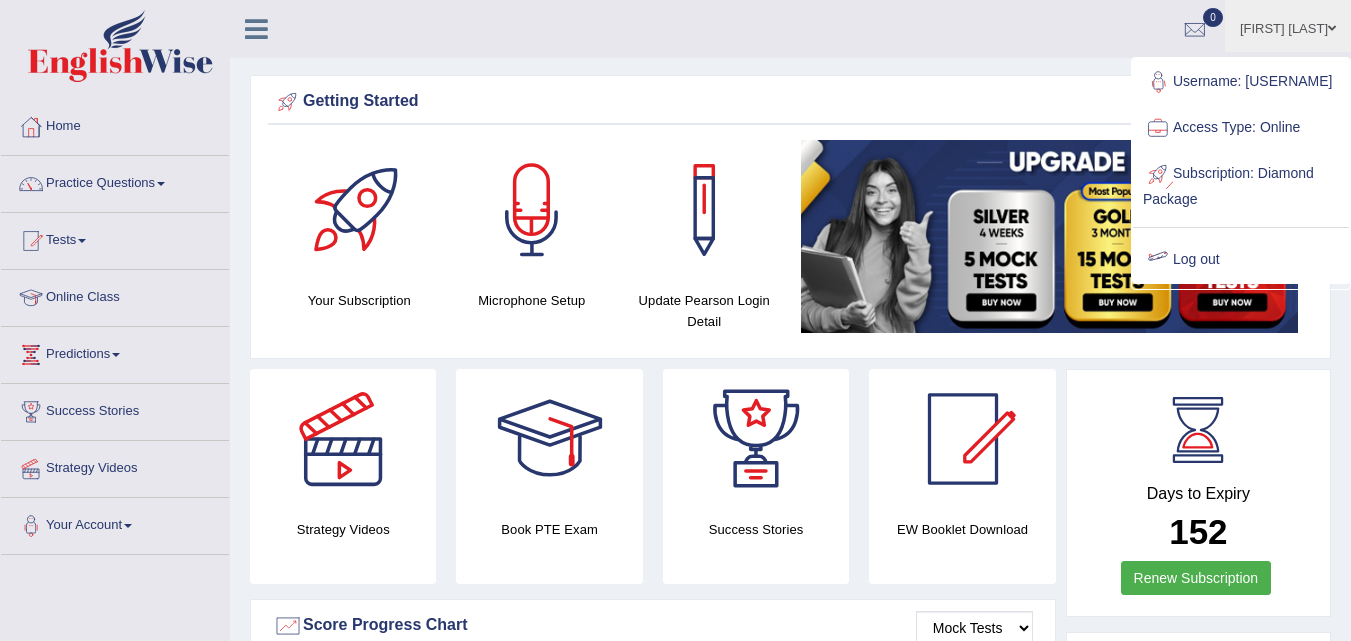 click at bounding box center (1158, 260) 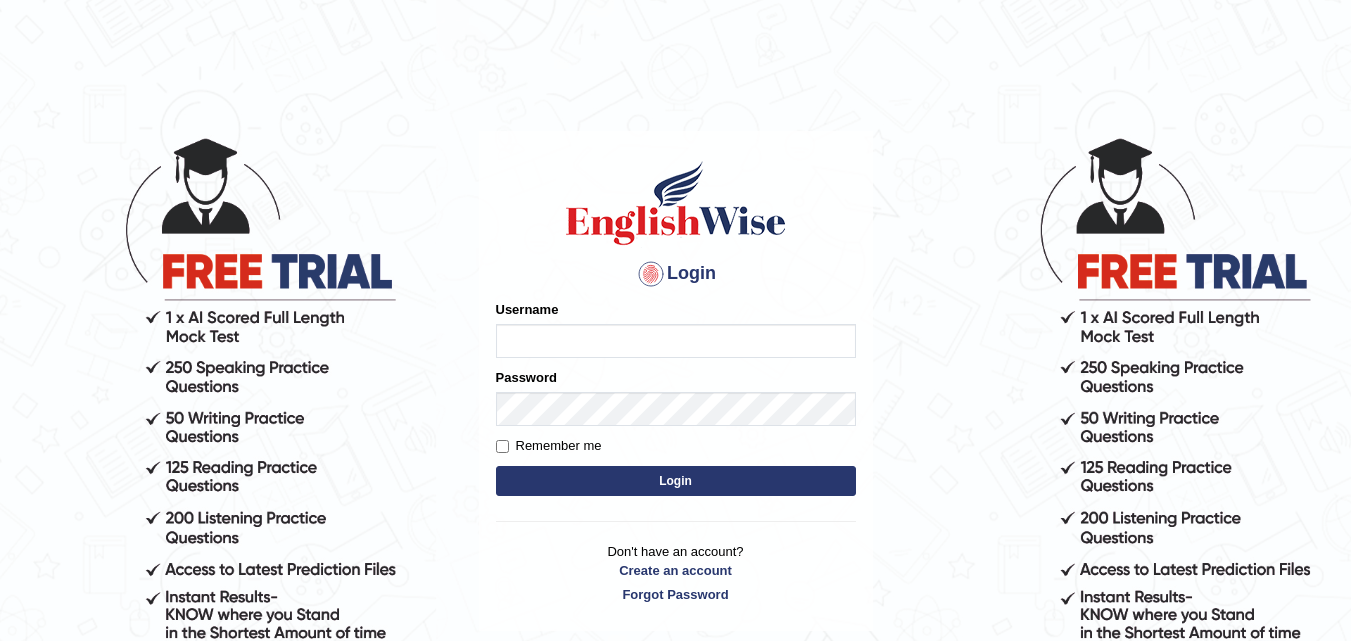 scroll, scrollTop: 0, scrollLeft: 0, axis: both 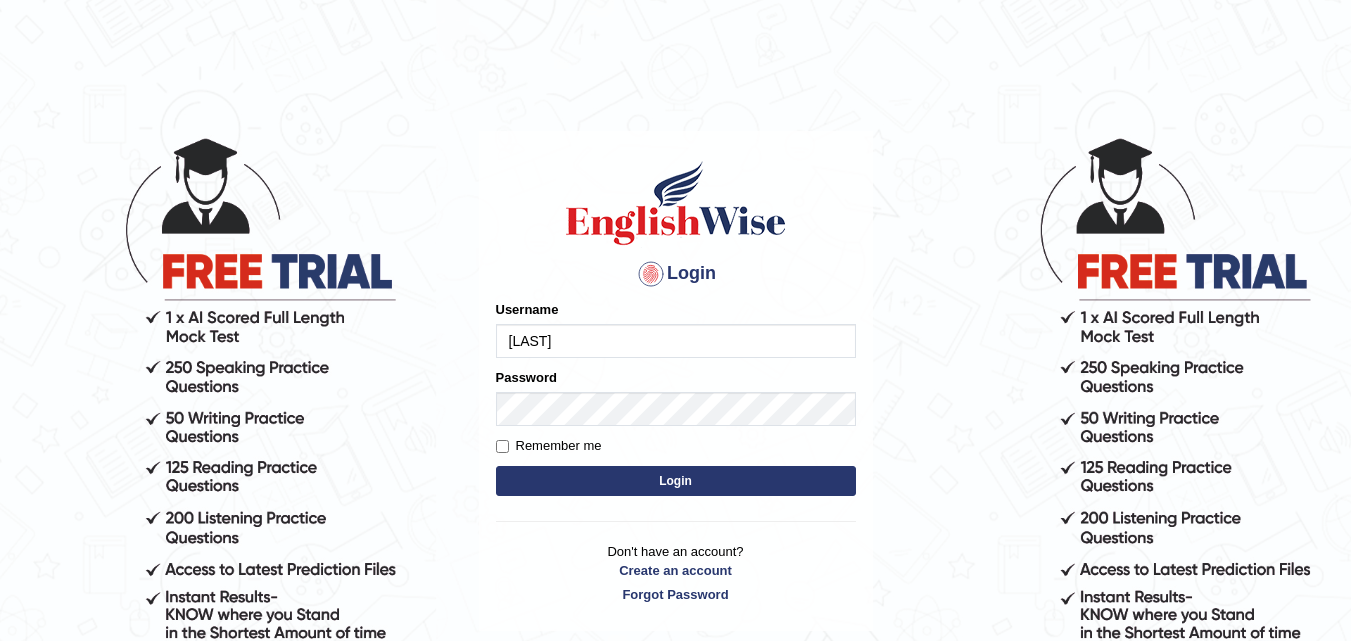click on "karanvir_parramatta" at bounding box center [676, 341] 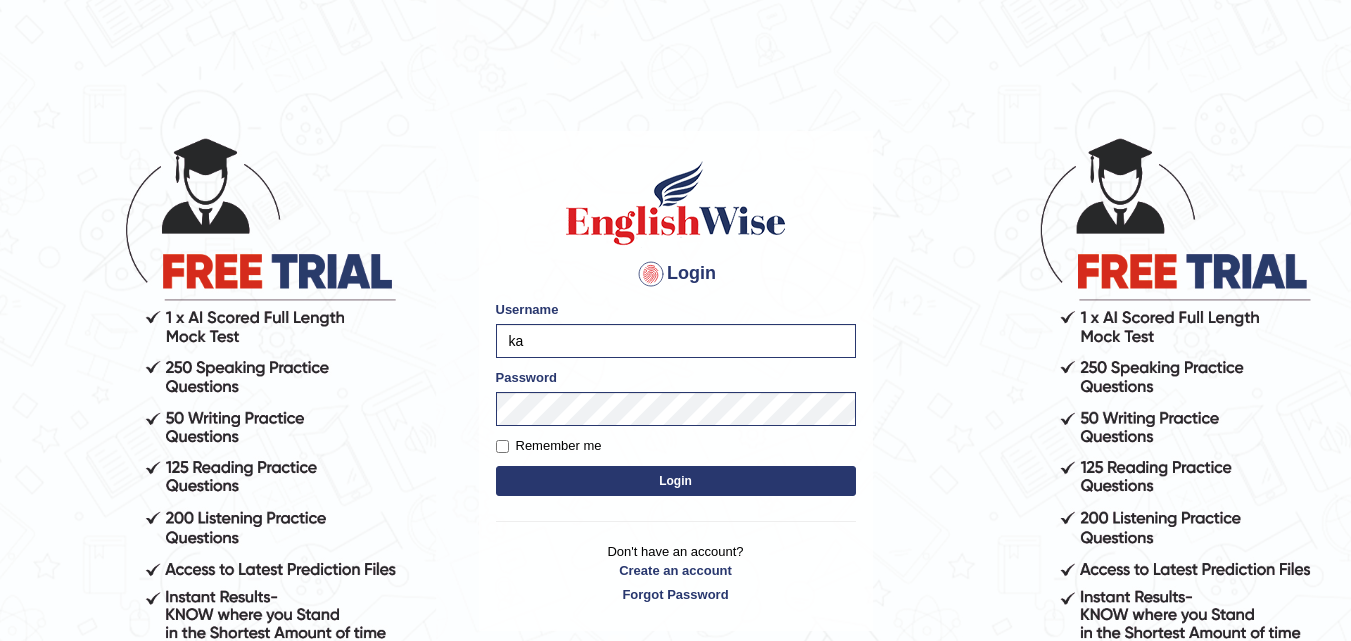 type on "k" 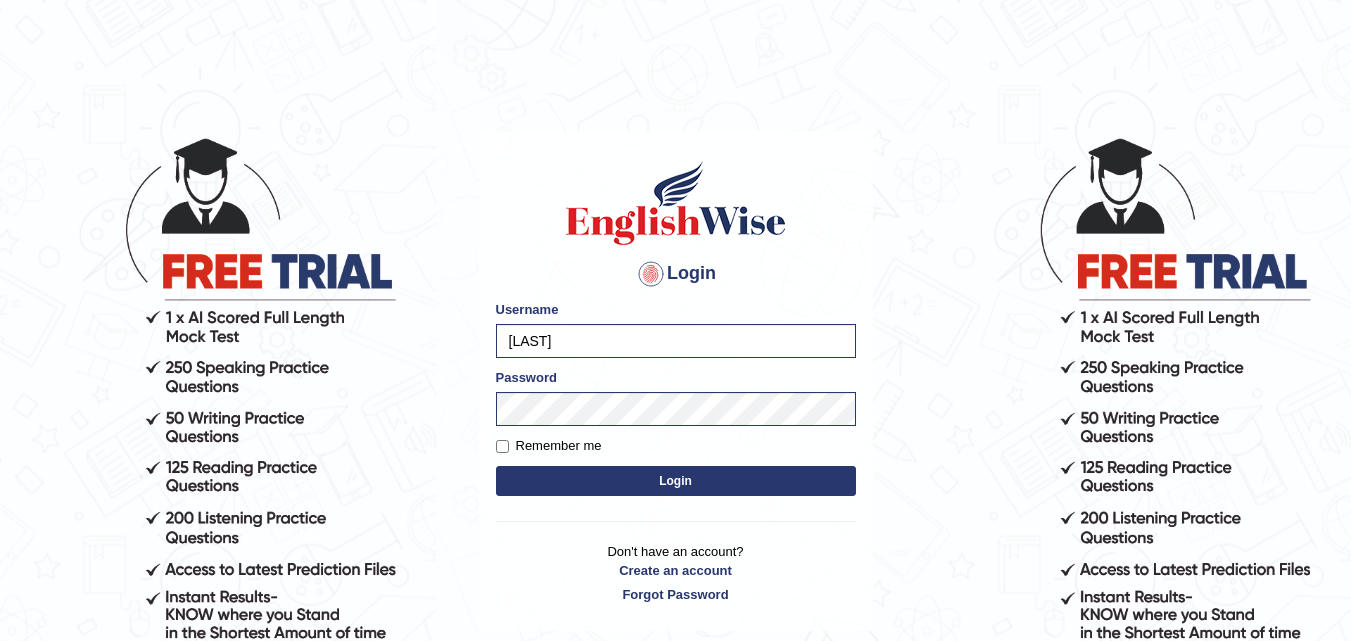 type on "[FIRST]" 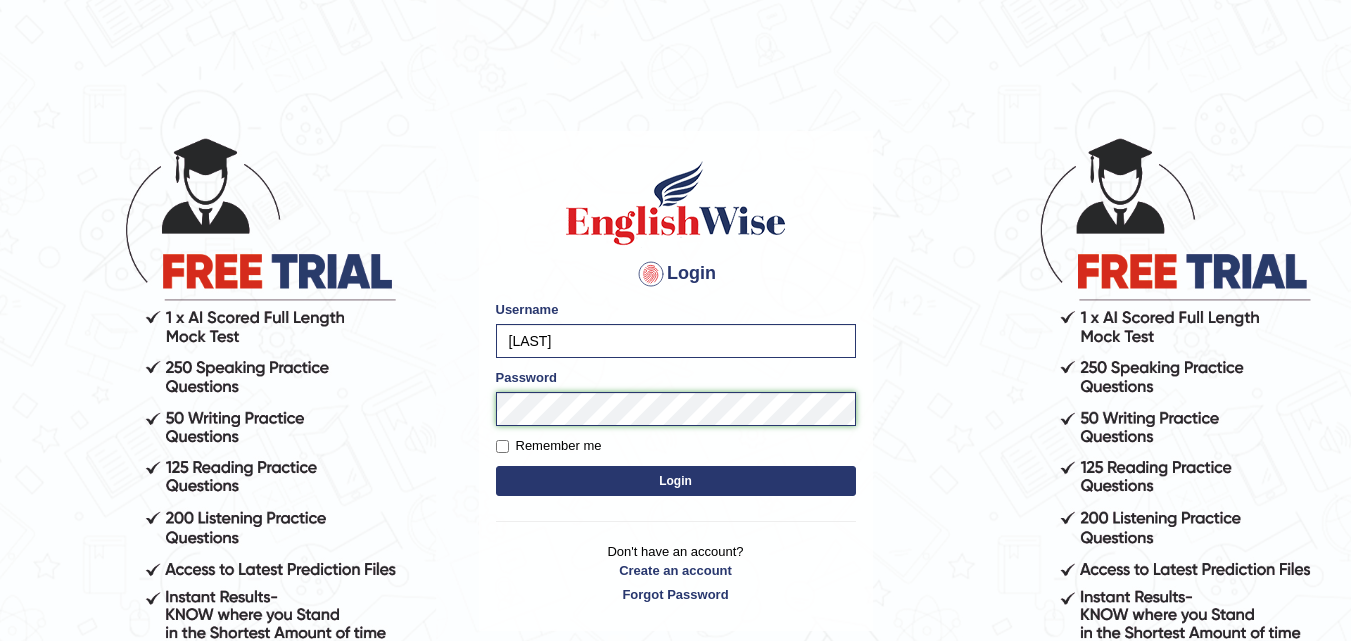 click on "Login" at bounding box center (676, 481) 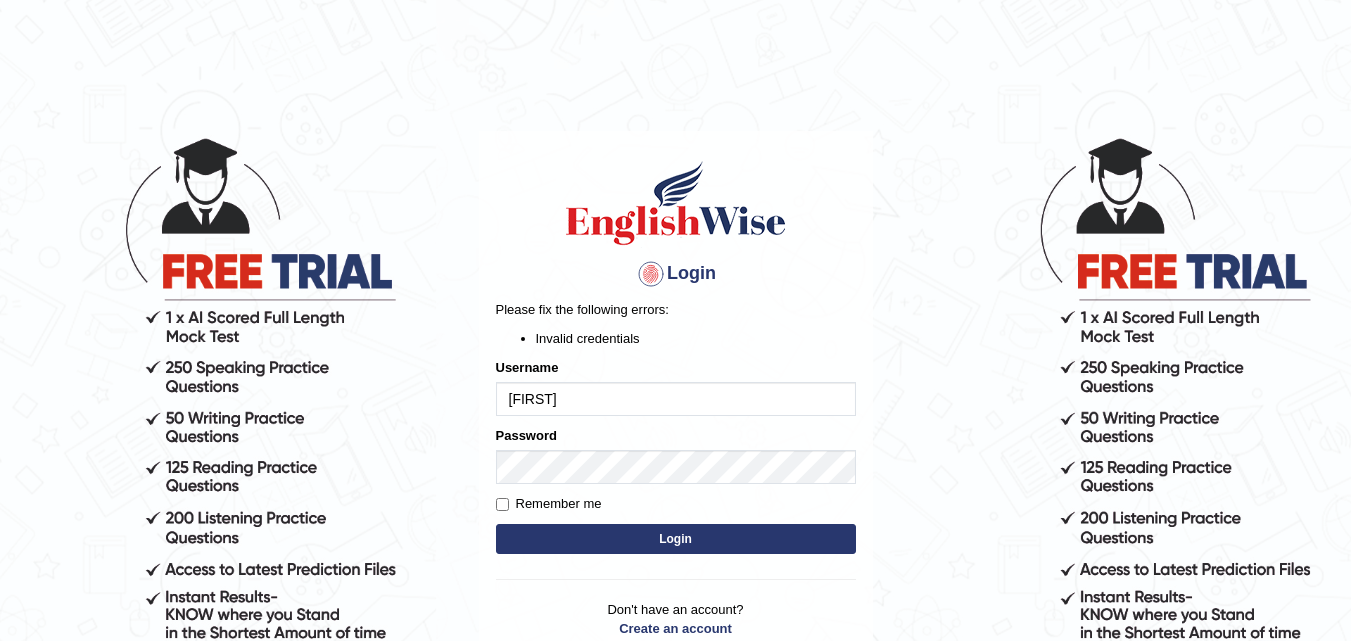 scroll, scrollTop: 0, scrollLeft: 0, axis: both 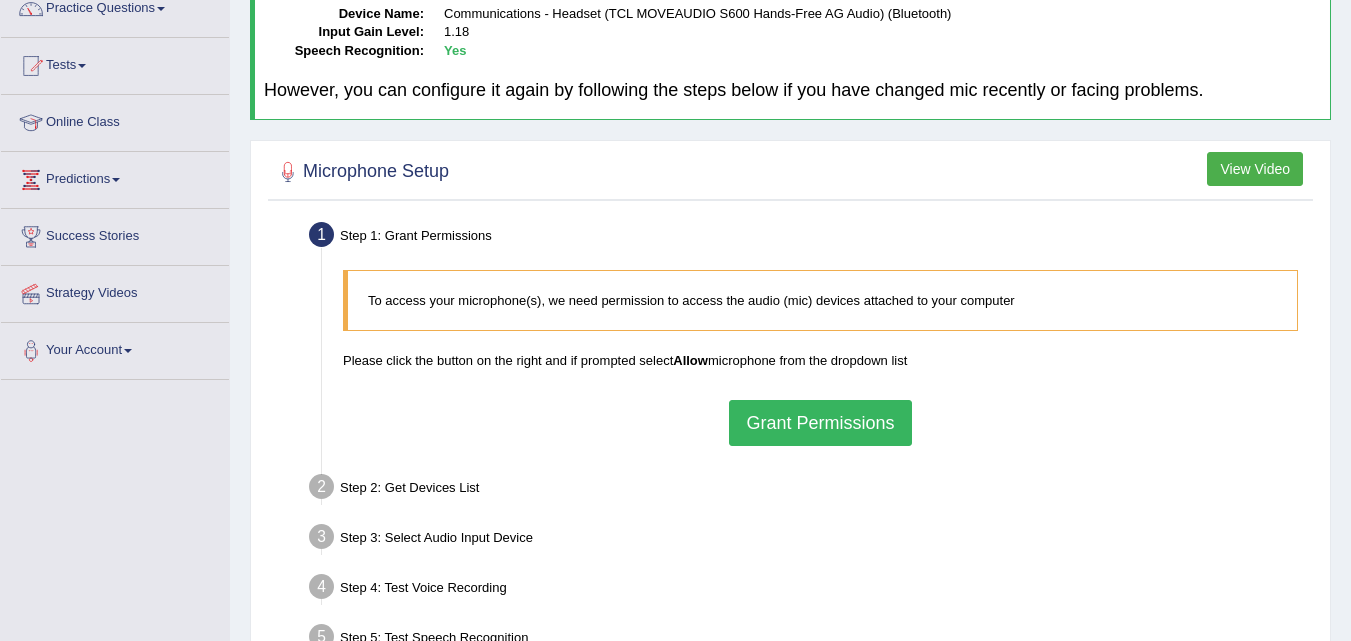 drag, startPoint x: 1365, startPoint y: 154, endPoint x: 1363, endPoint y: 255, distance: 101.0198 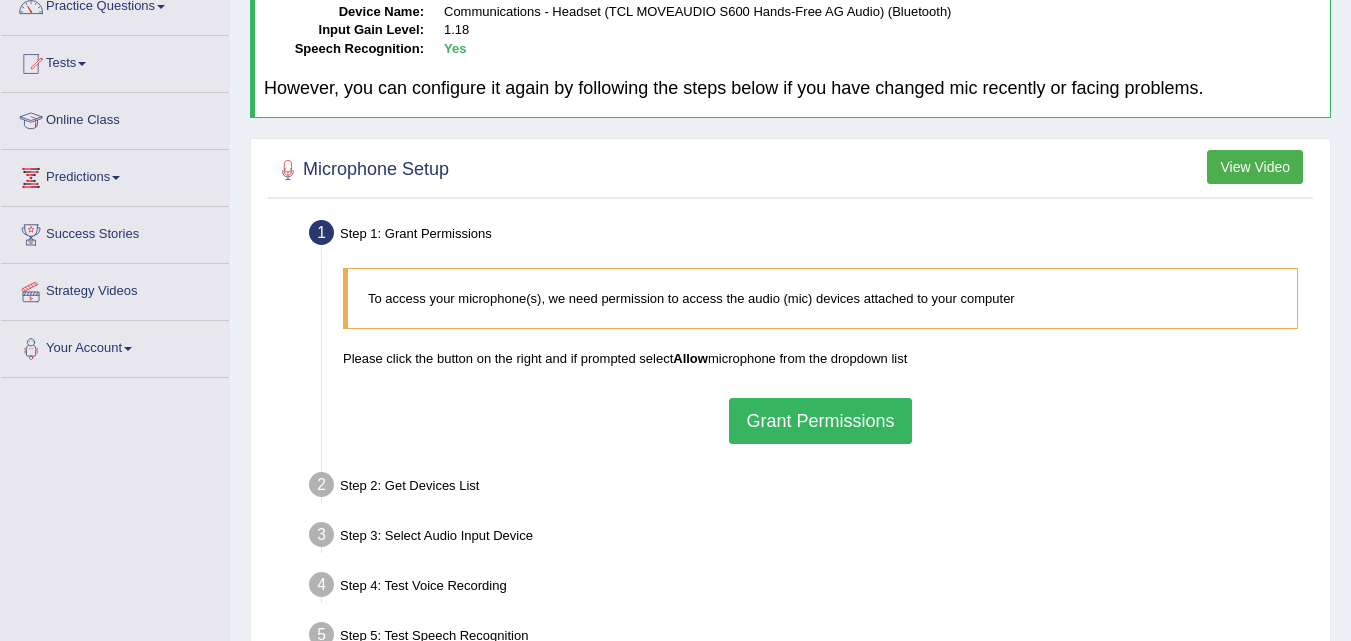 click on "Grant Permissions" at bounding box center [820, 421] 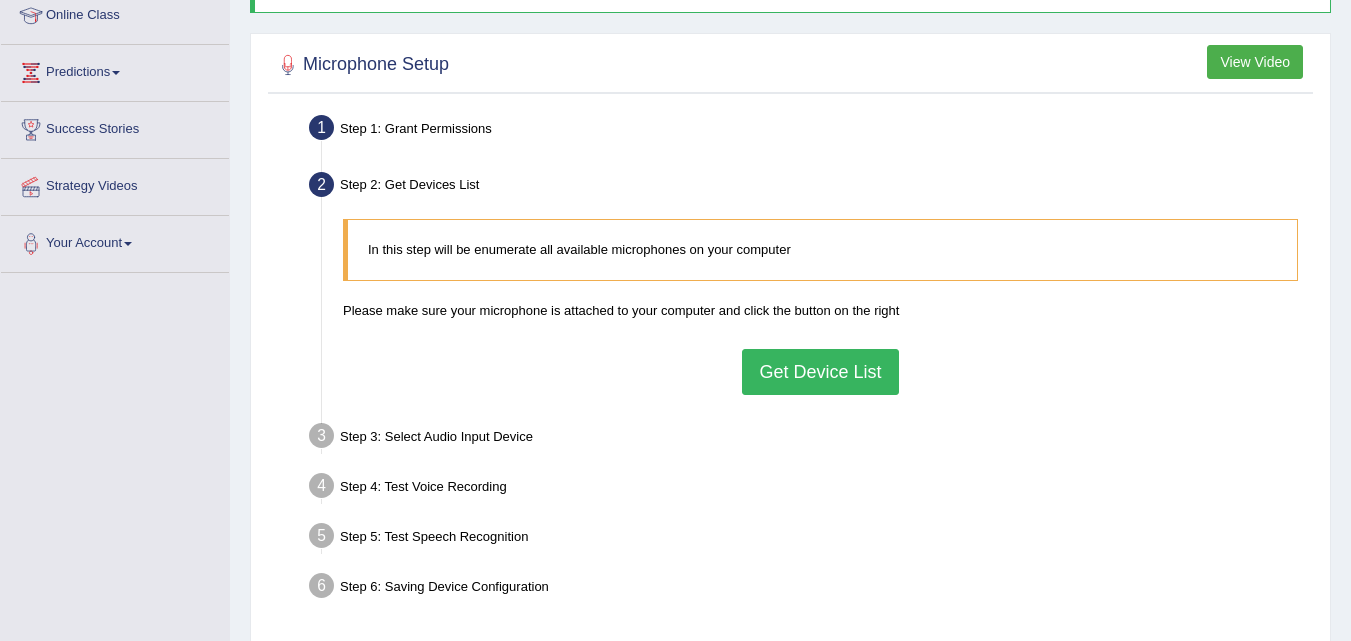 scroll, scrollTop: 284, scrollLeft: 0, axis: vertical 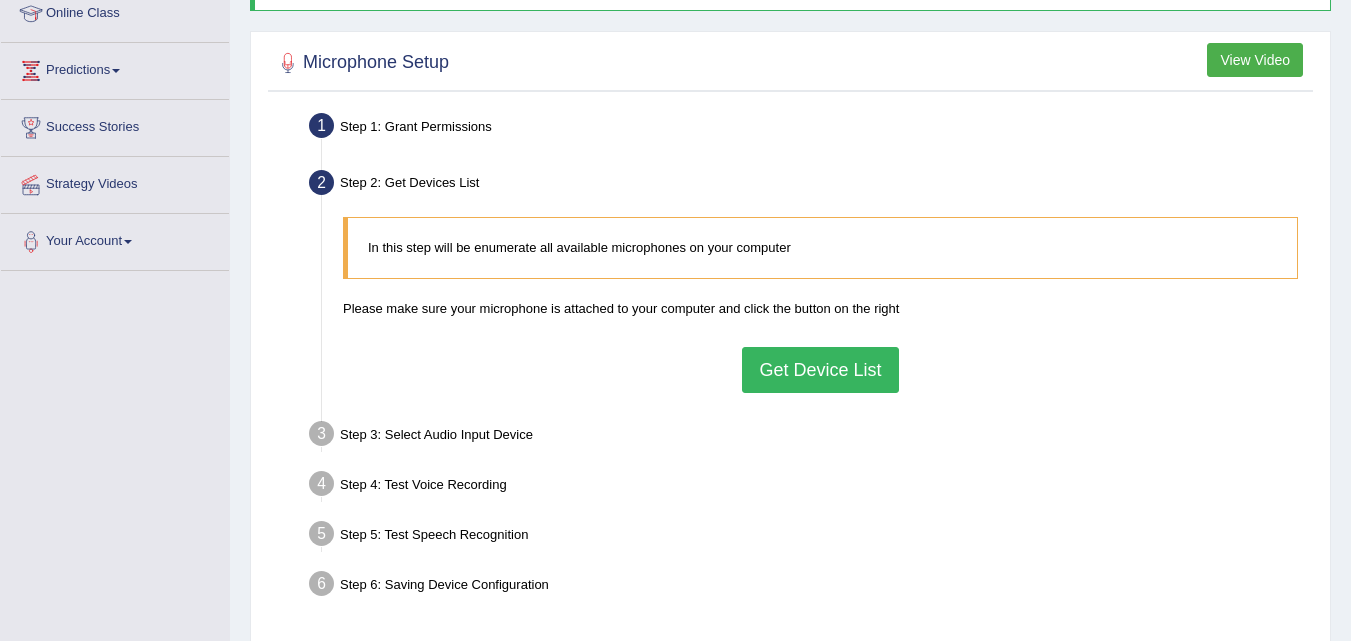 click on "Get Device List" at bounding box center [820, 370] 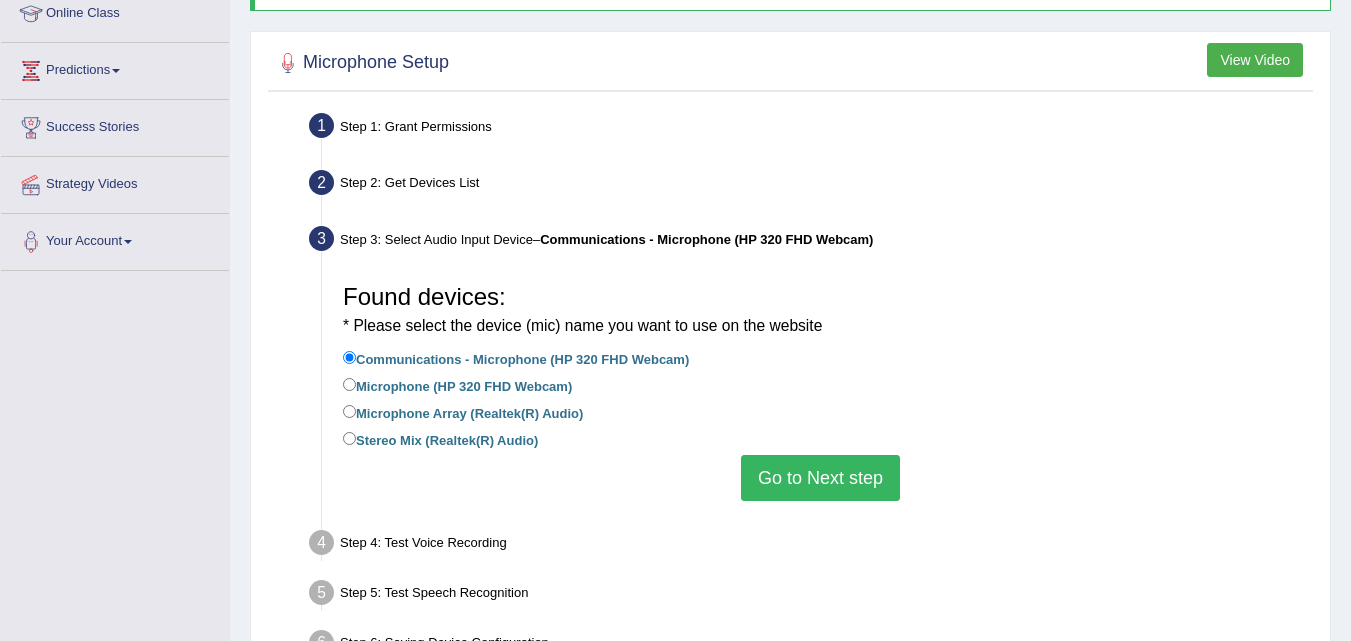 click on "Go to Next step" at bounding box center [820, 478] 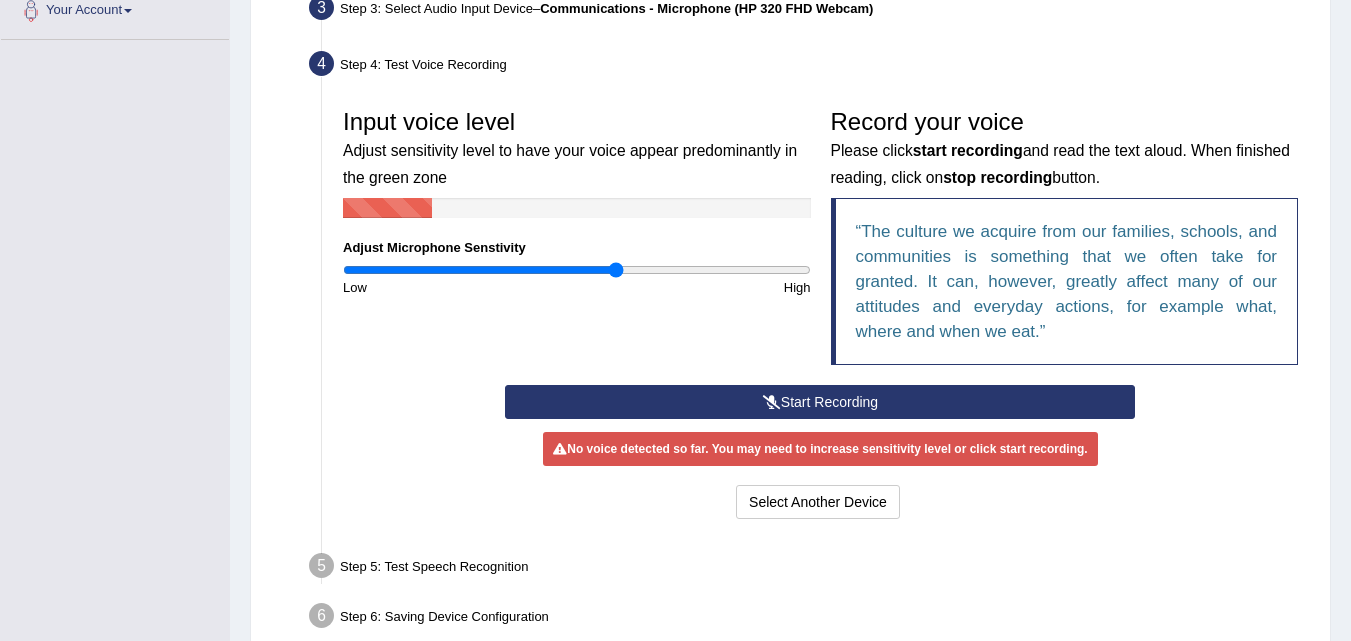 scroll, scrollTop: 513, scrollLeft: 0, axis: vertical 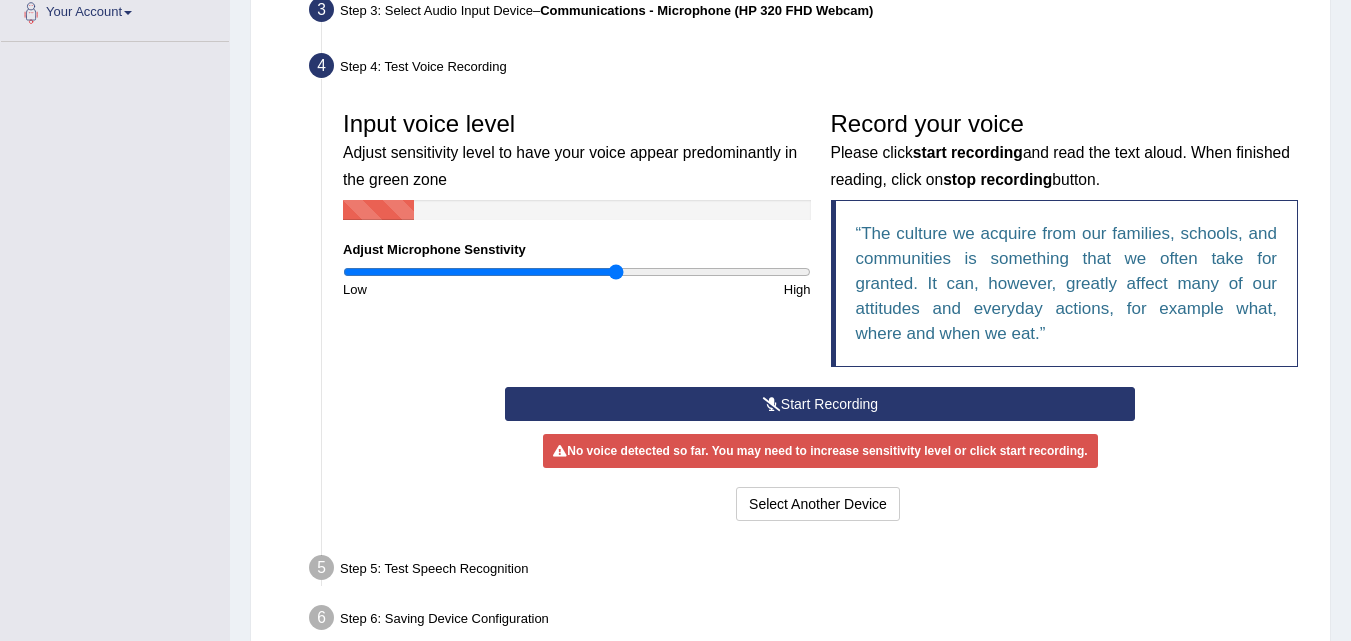 click on "Start Recording" at bounding box center [820, 404] 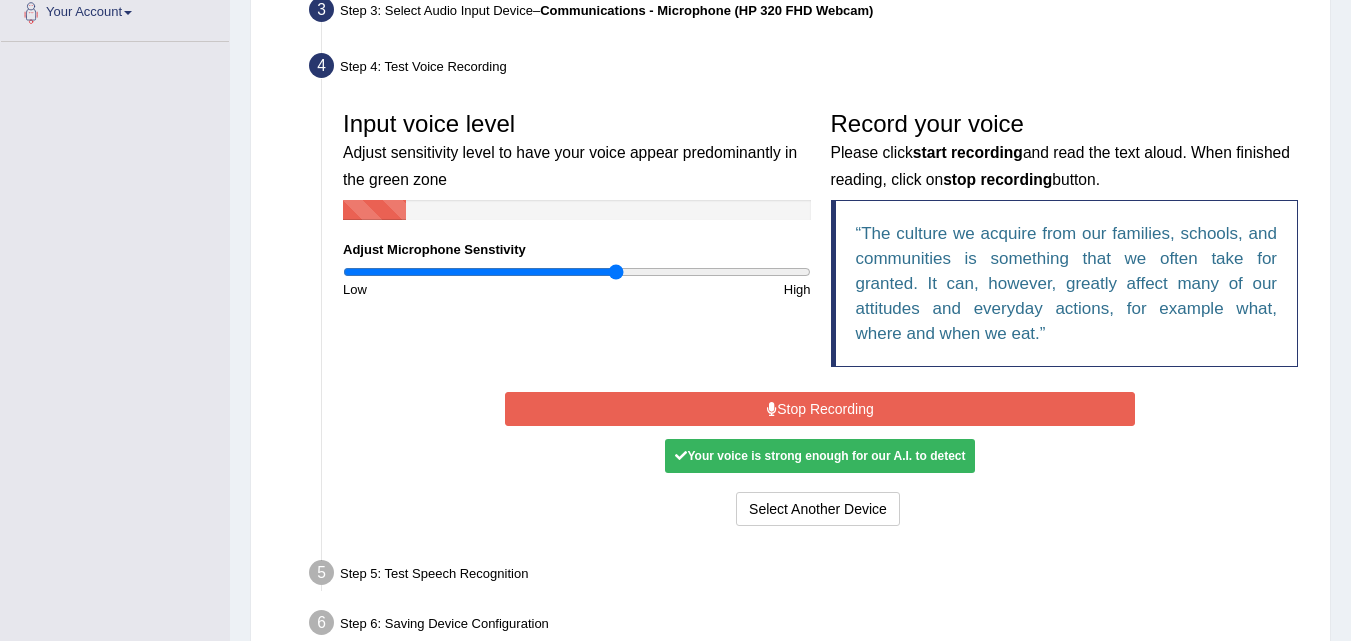 click on "Stop Recording" at bounding box center [820, 409] 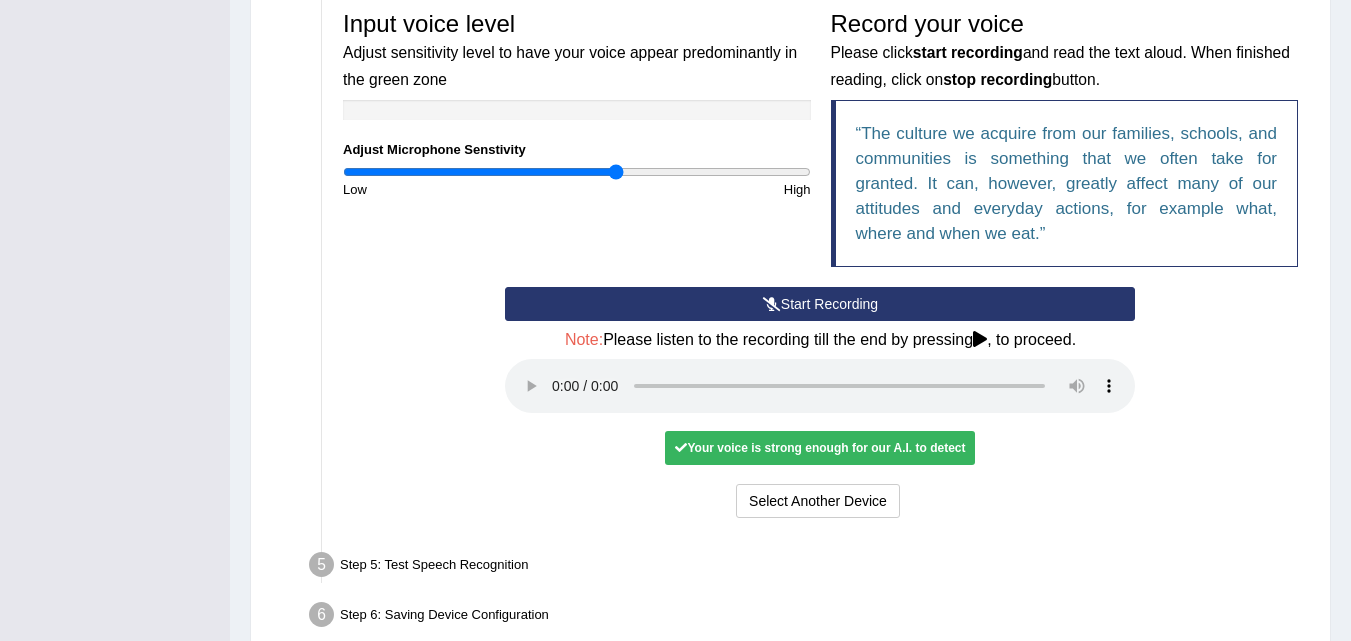 scroll, scrollTop: 714, scrollLeft: 0, axis: vertical 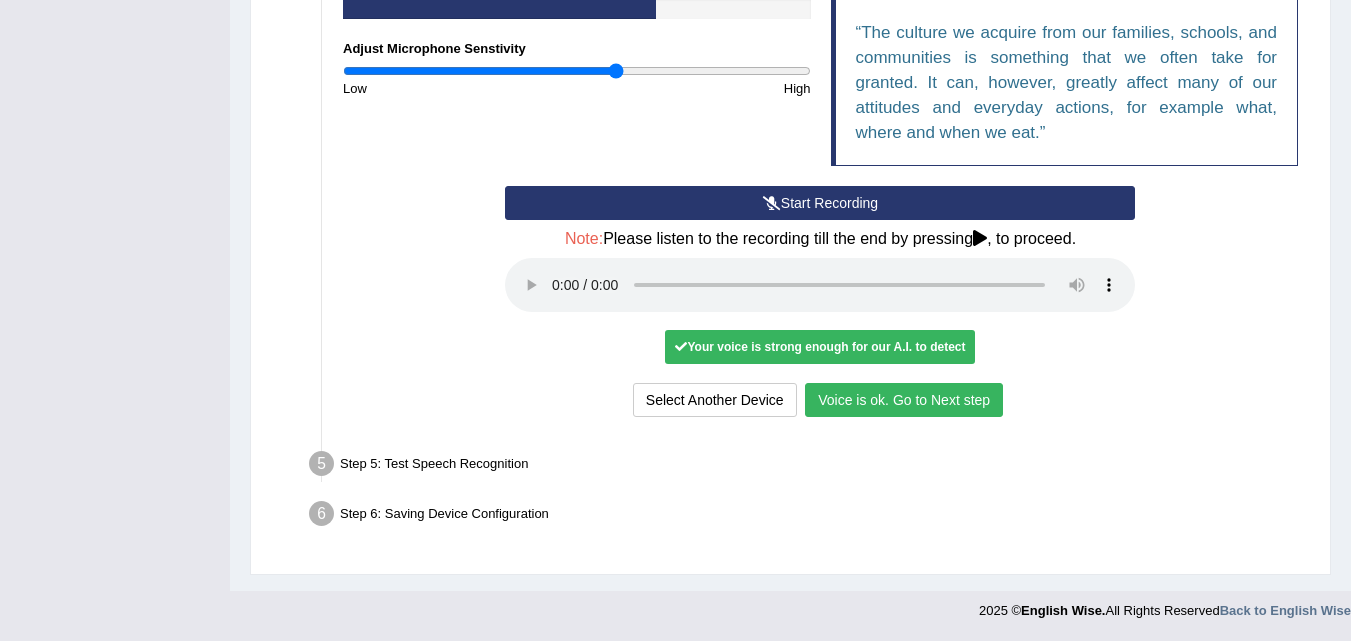 click on "Voice is ok. Go to Next step" at bounding box center [904, 400] 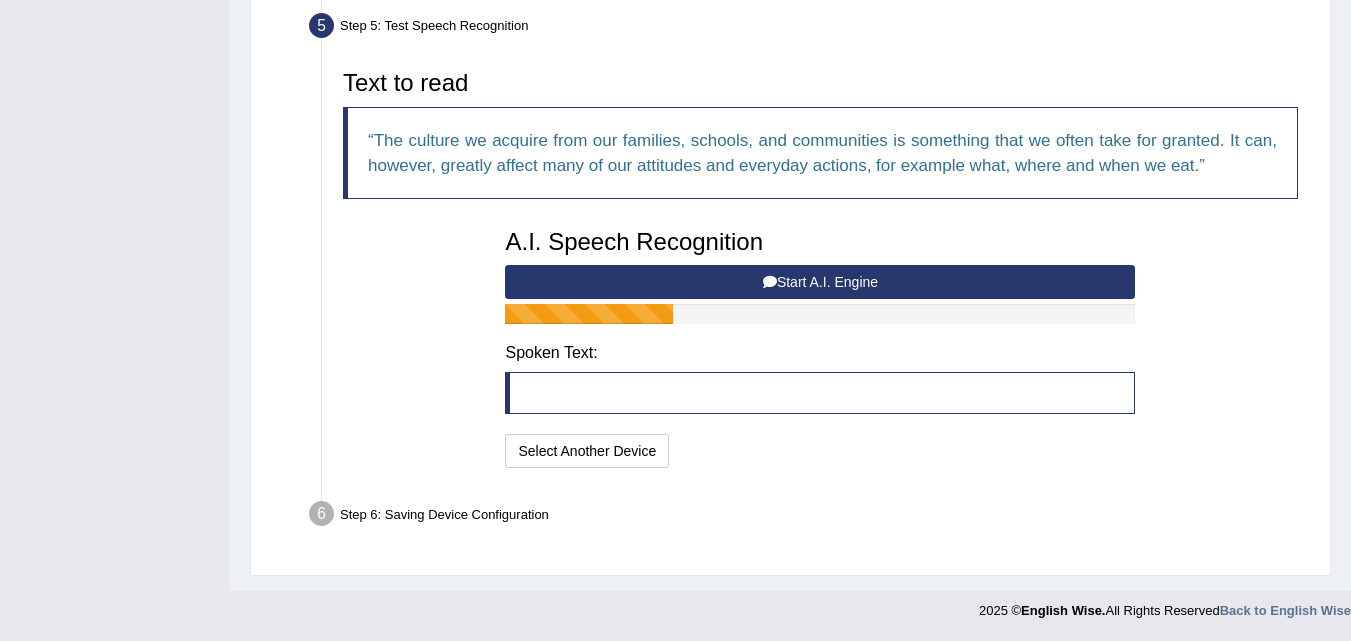 scroll, scrollTop: 610, scrollLeft: 0, axis: vertical 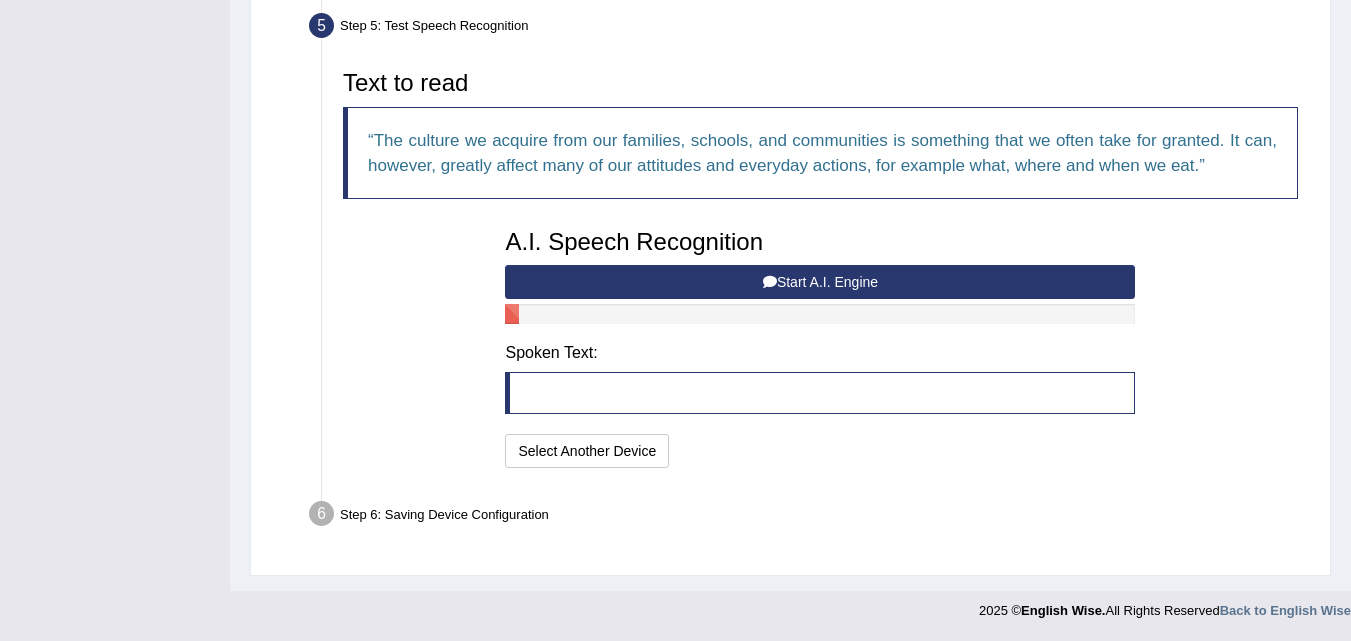 click on "Start A.I. Engine" at bounding box center [820, 282] 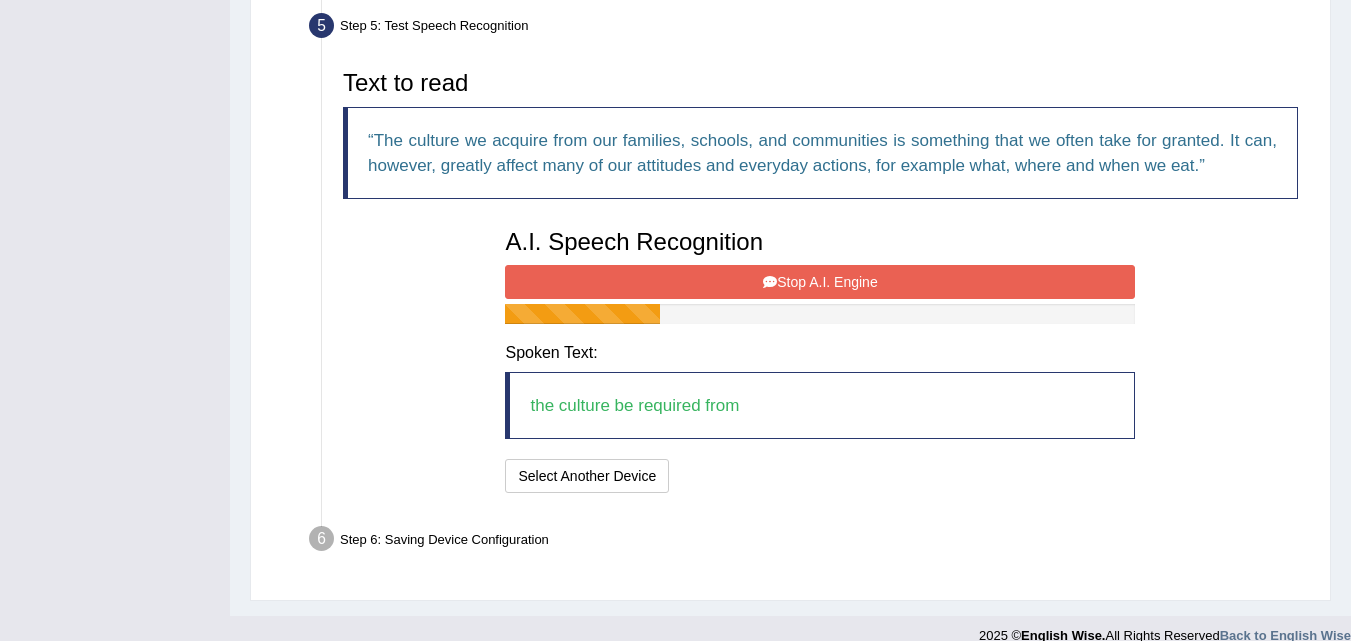 click on "Stop A.I. Engine" at bounding box center [820, 282] 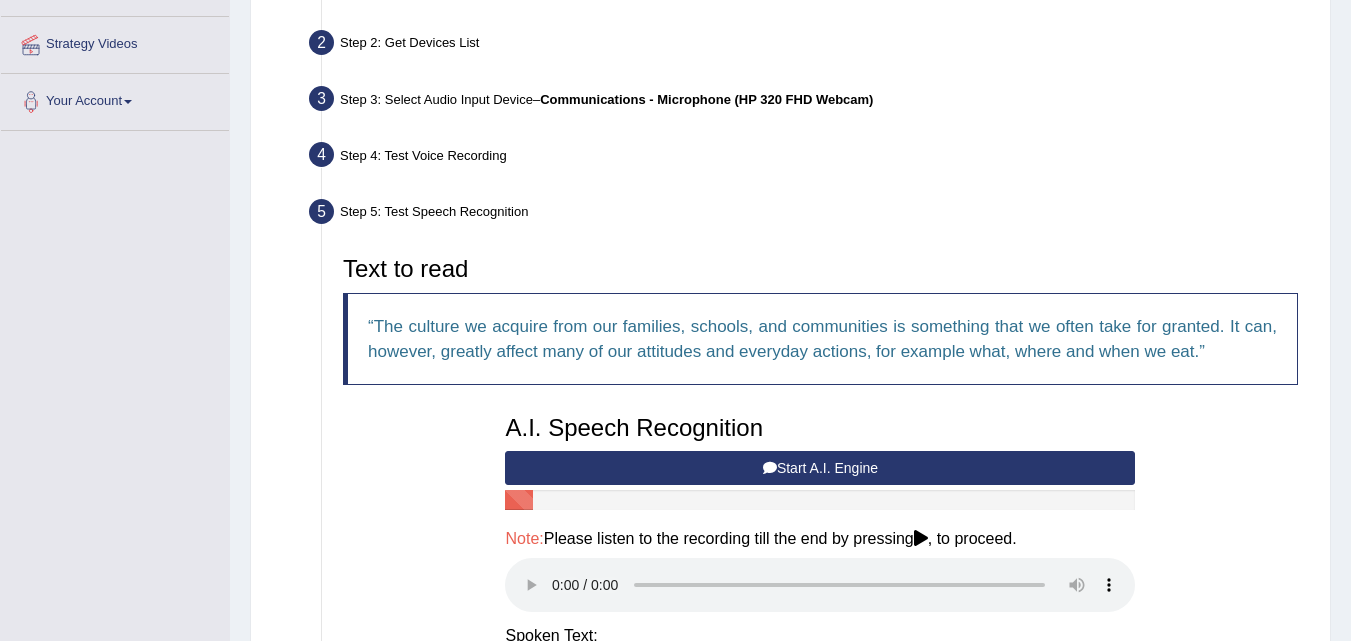 scroll, scrollTop: 732, scrollLeft: 0, axis: vertical 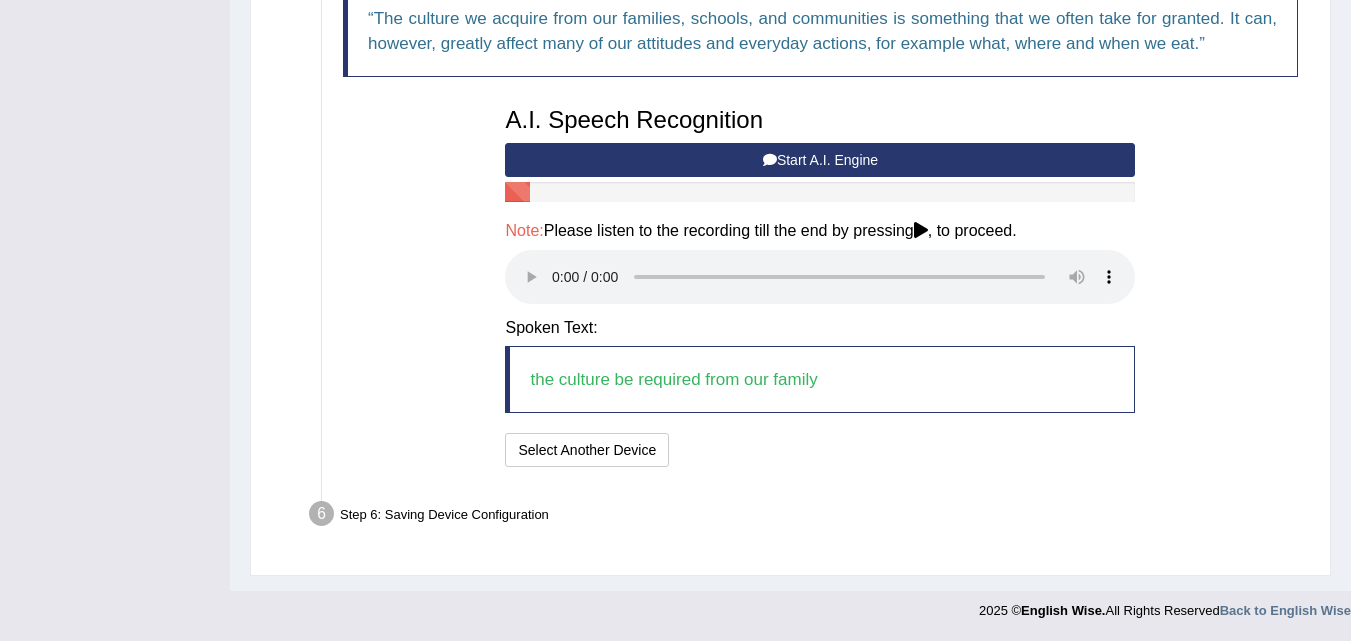 click on "Start A.I. Engine" at bounding box center (820, 160) 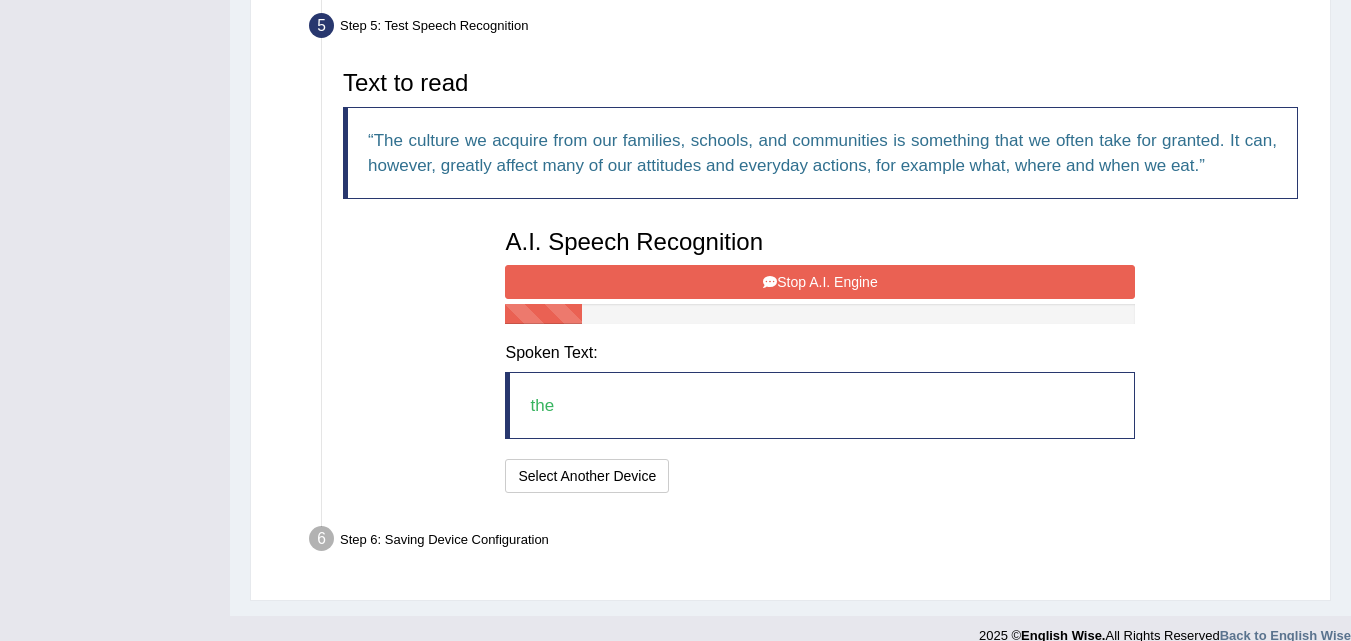 scroll, scrollTop: 635, scrollLeft: 0, axis: vertical 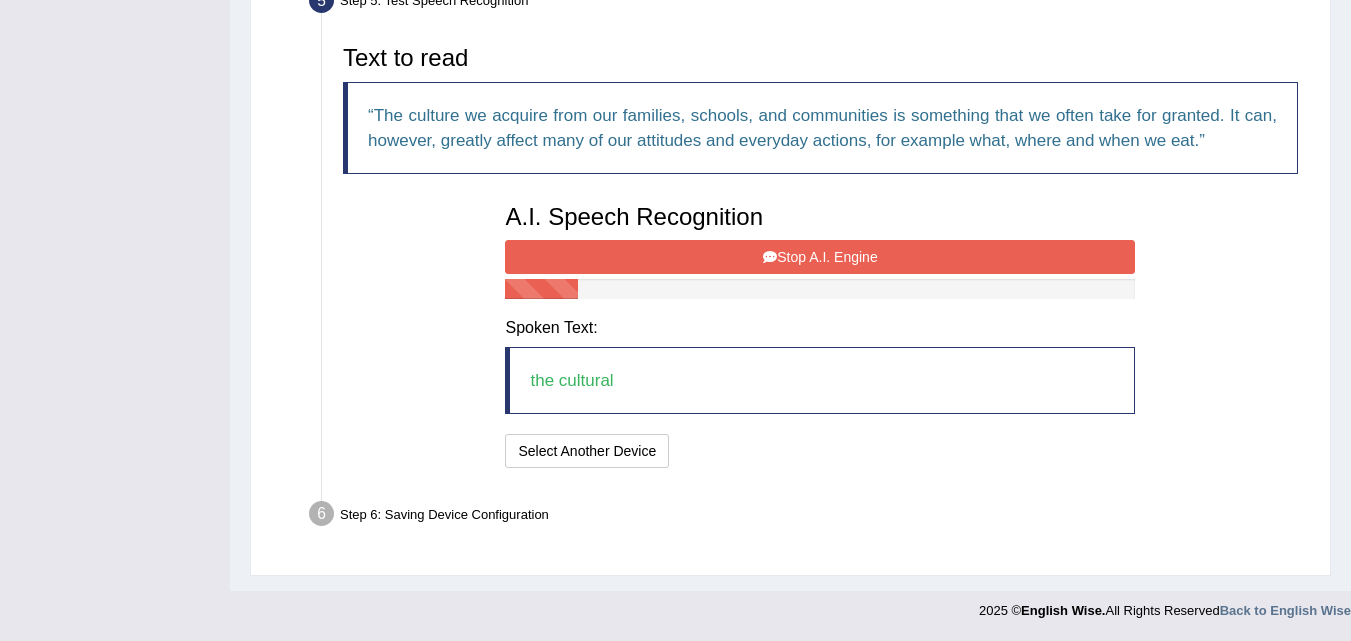 click on "Stop A.I. Engine" at bounding box center [820, 257] 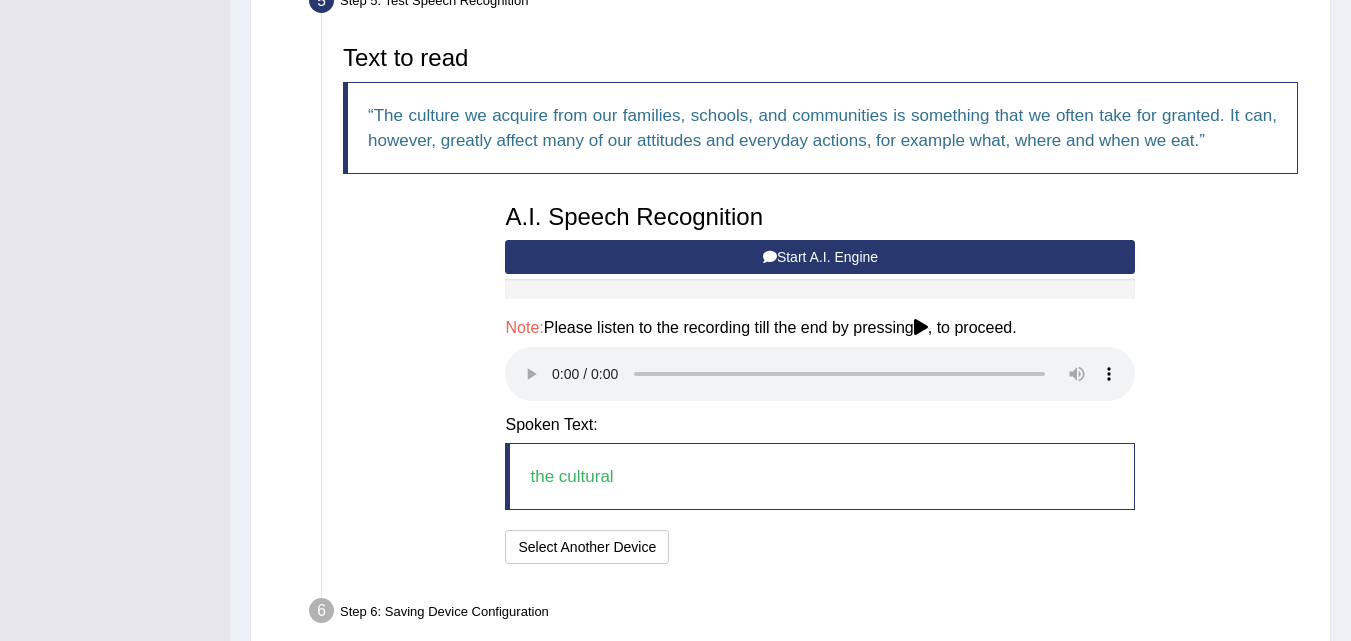 type 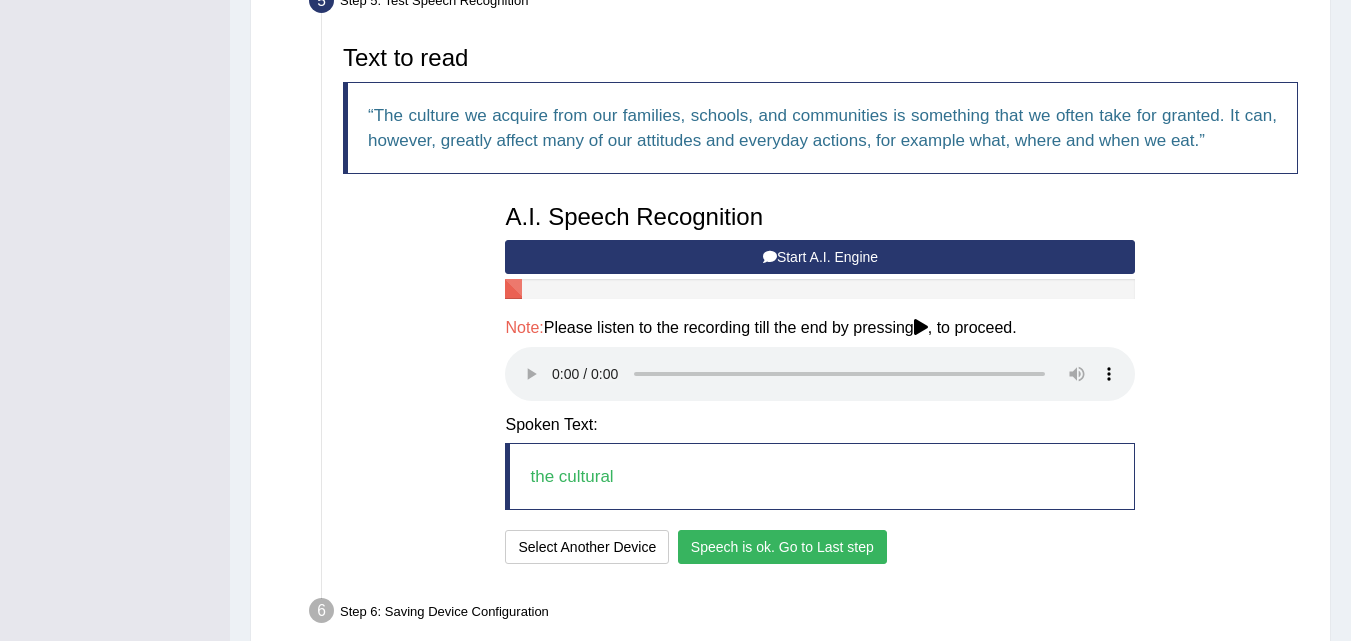 click on "Speech is ok. Go to Last step" at bounding box center [782, 547] 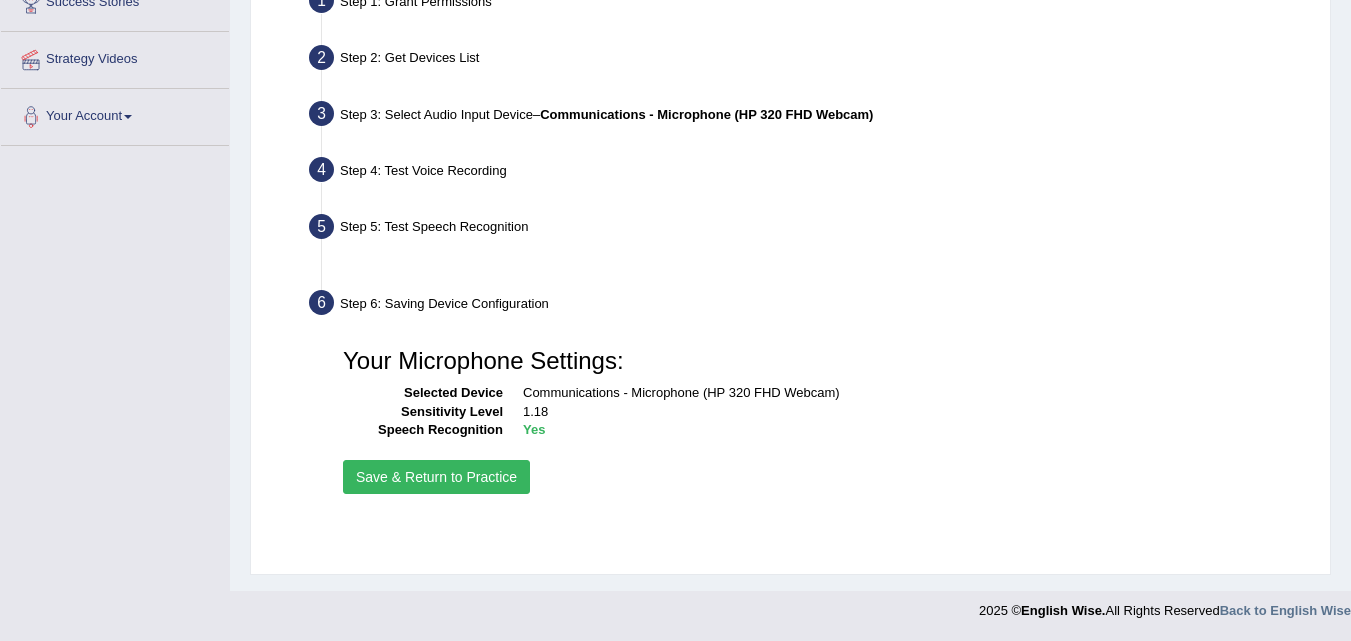 scroll, scrollTop: 409, scrollLeft: 0, axis: vertical 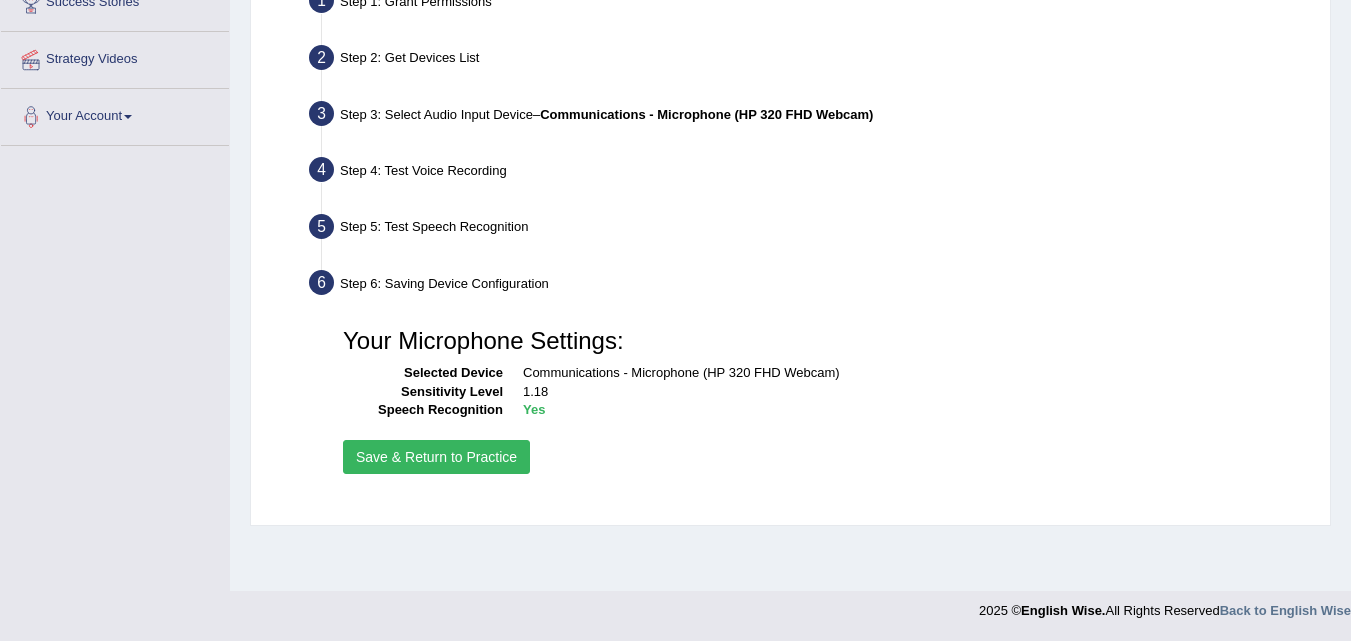 click on "Save & Return to Practice" at bounding box center (436, 457) 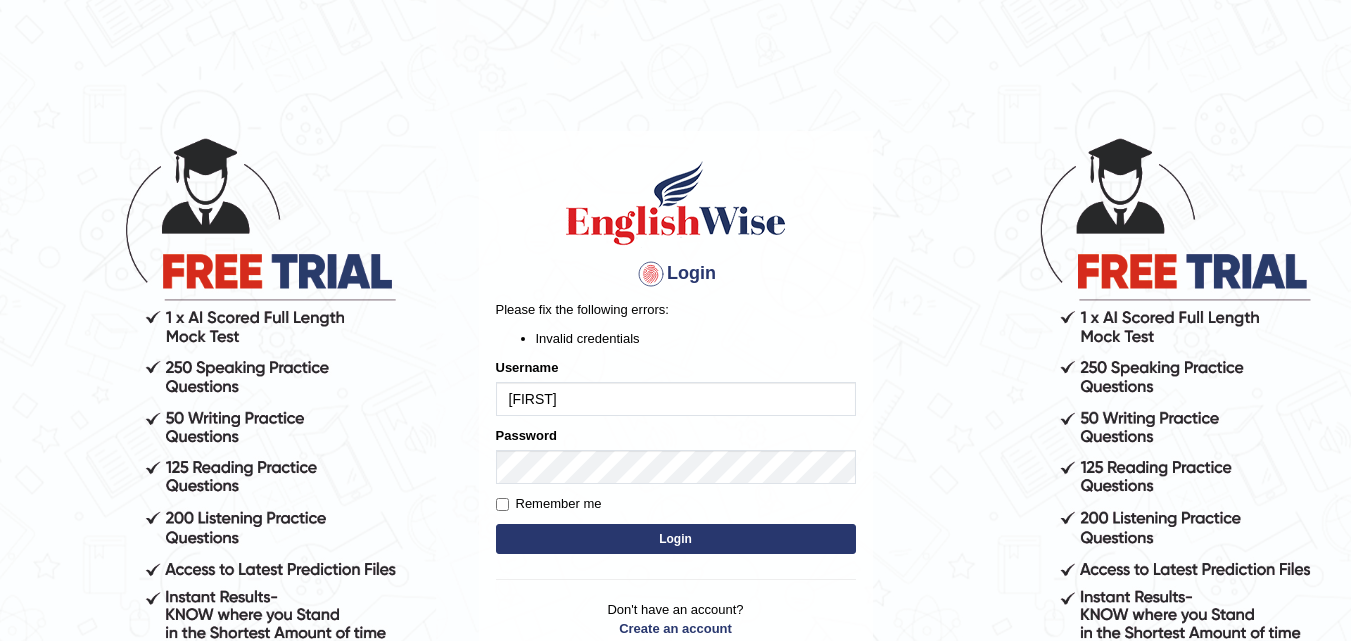 scroll, scrollTop: 0, scrollLeft: 0, axis: both 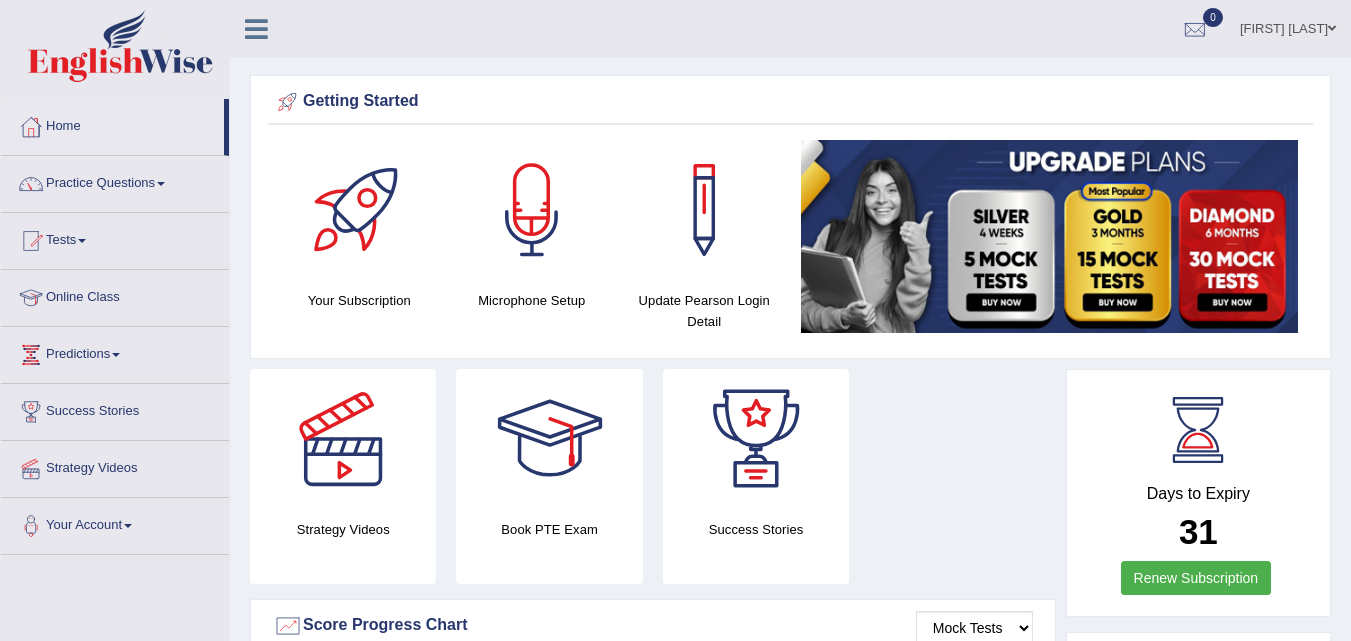 click on "Practice Questions" at bounding box center (115, 181) 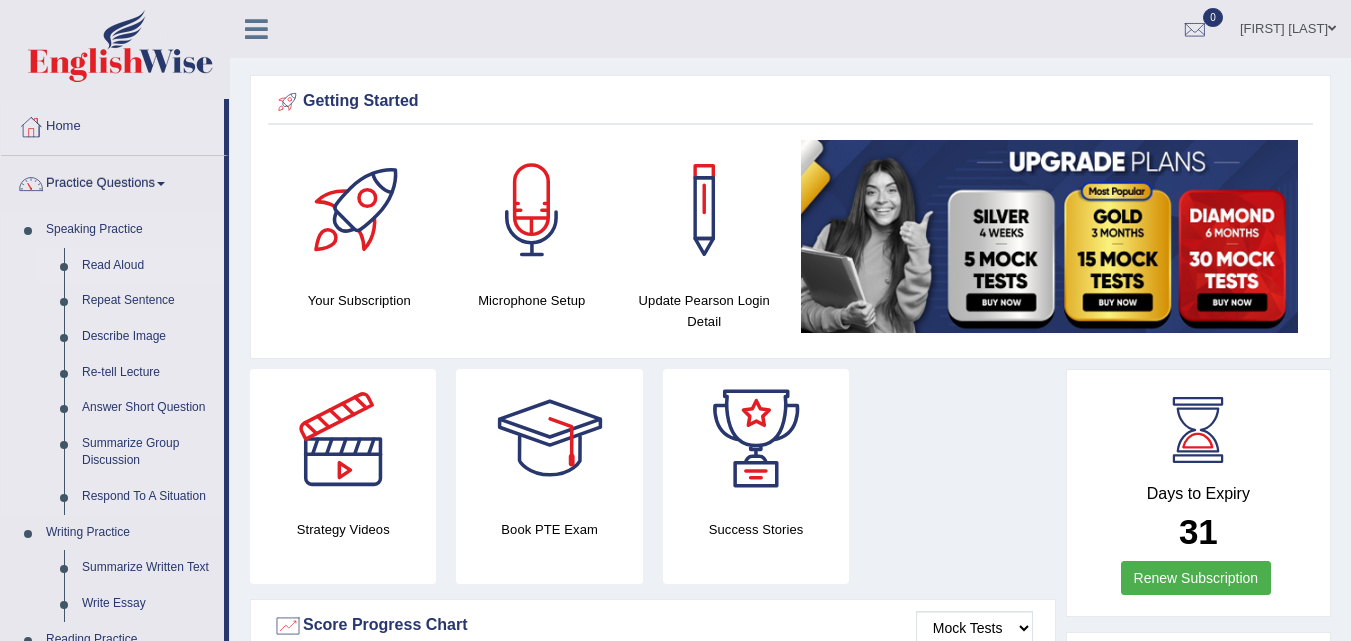 click on "Read Aloud" at bounding box center [148, 266] 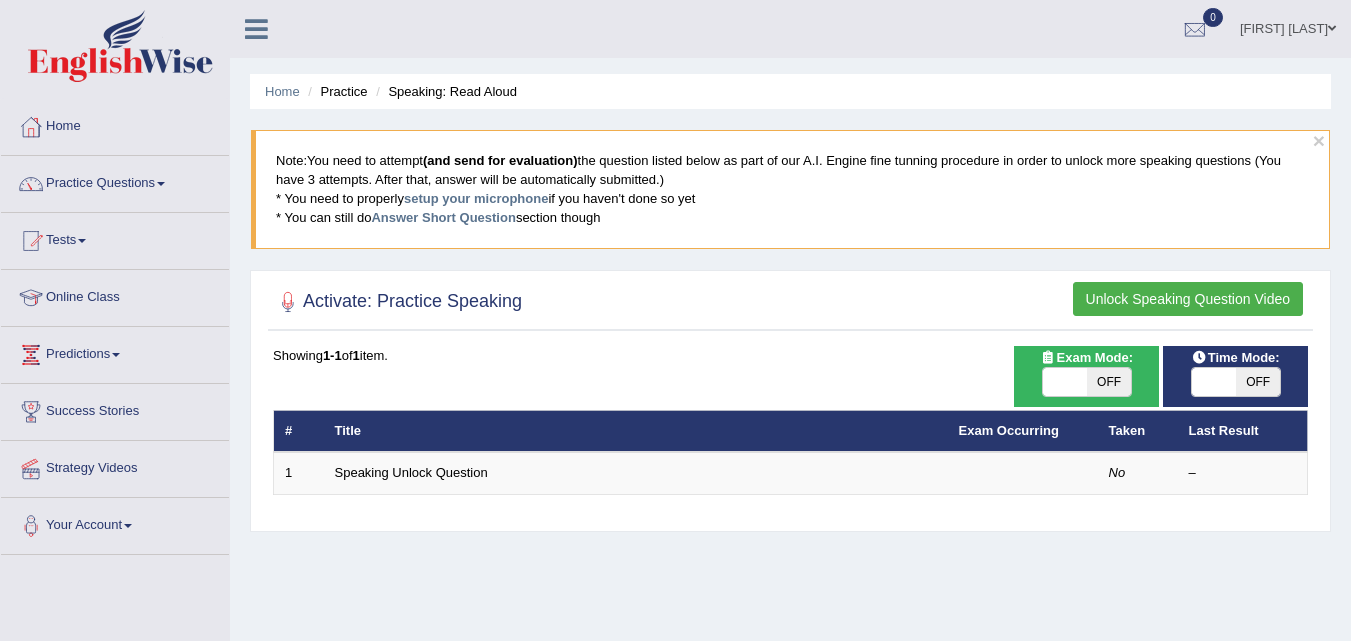 scroll, scrollTop: 0, scrollLeft: 0, axis: both 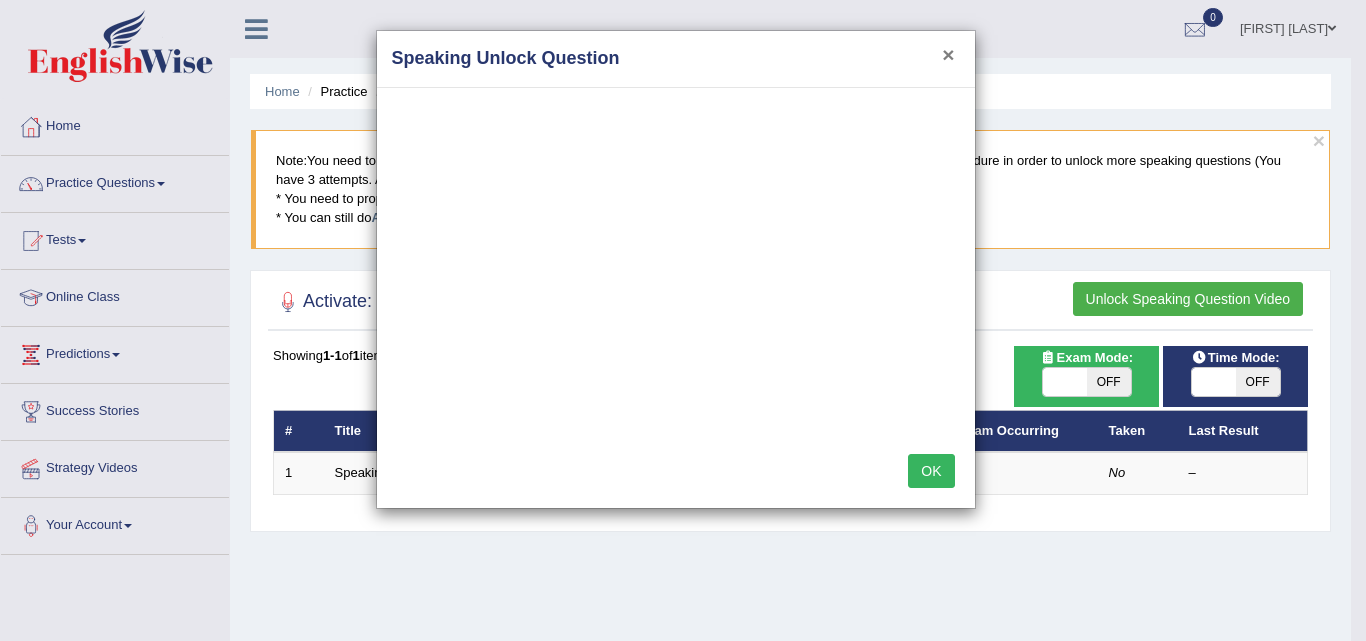 click on "×" at bounding box center [948, 54] 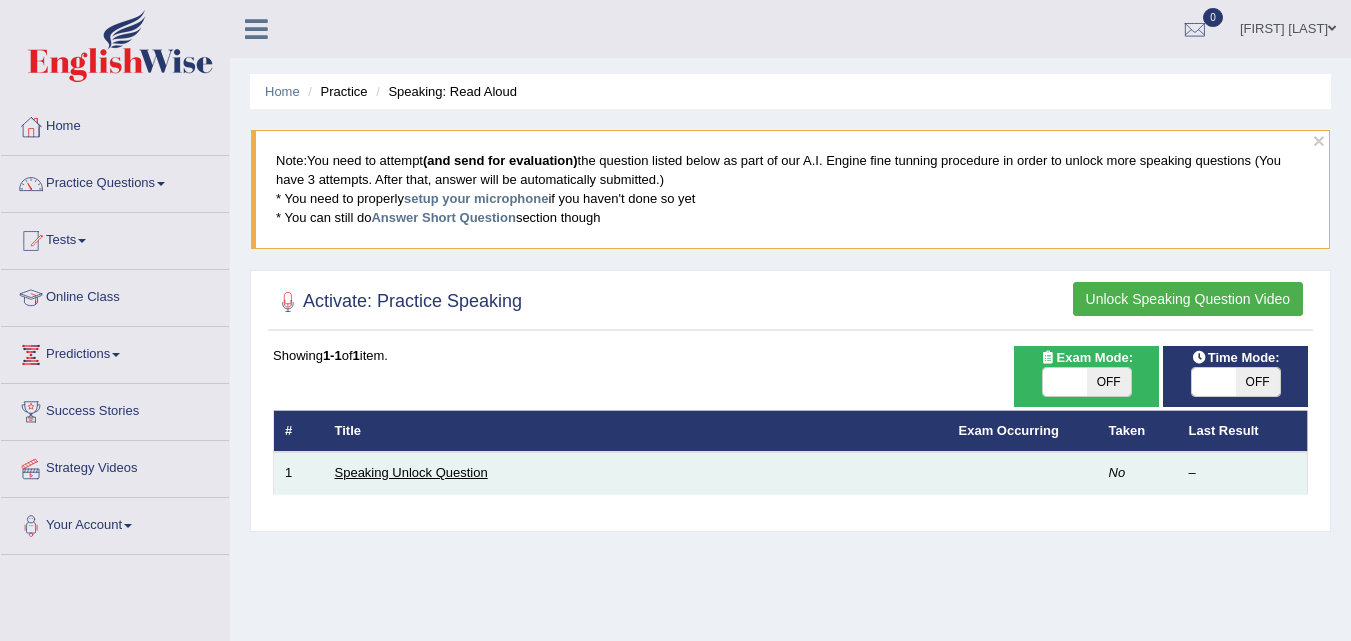 click on "Speaking Unlock Question" at bounding box center (411, 472) 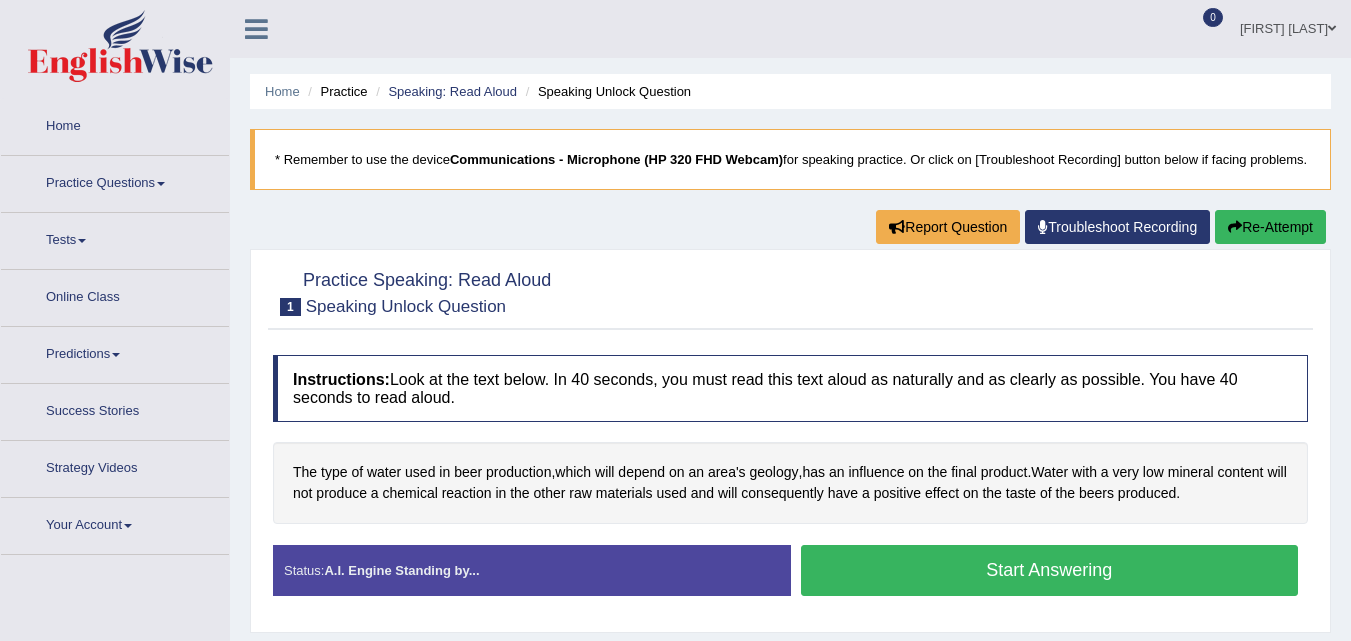 scroll, scrollTop: 0, scrollLeft: 0, axis: both 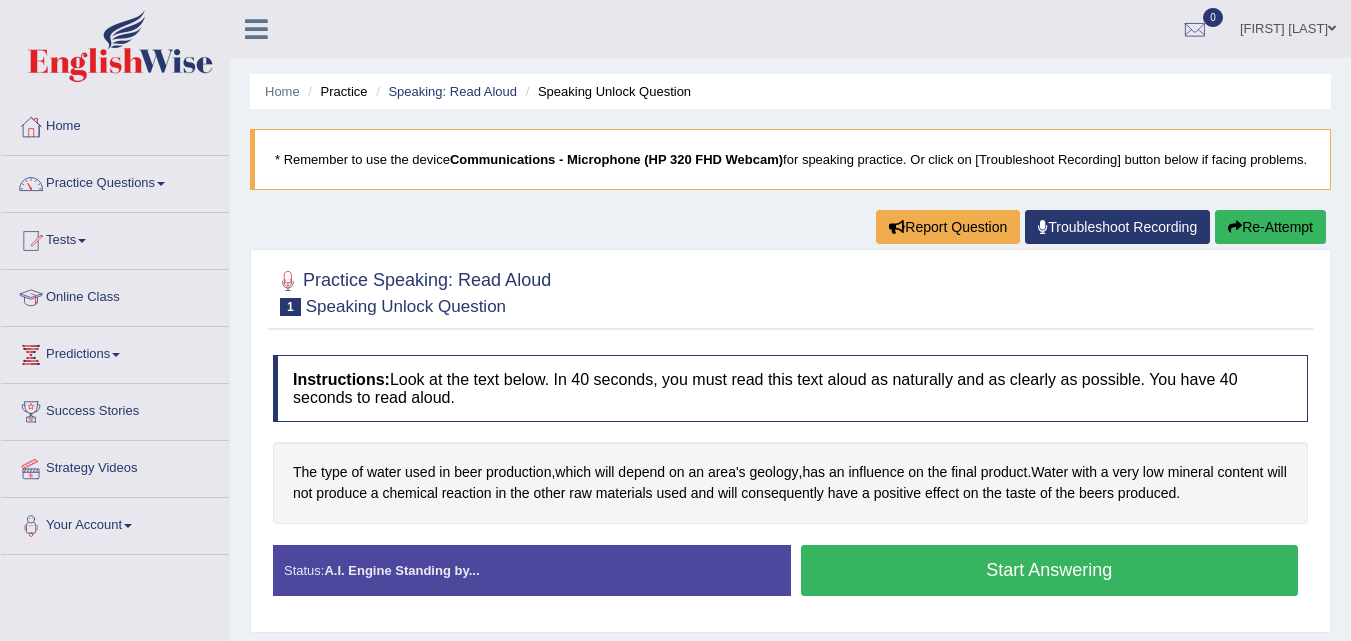 click on "Start Answering" at bounding box center [1050, 570] 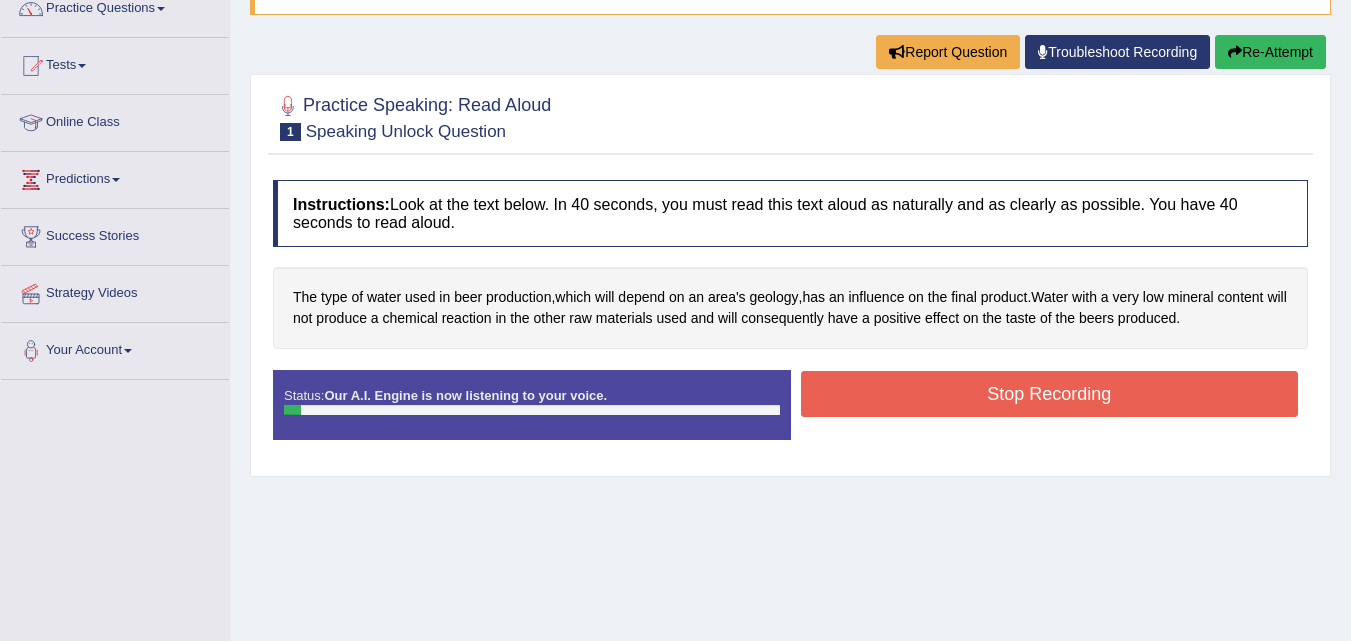 scroll, scrollTop: 189, scrollLeft: 0, axis: vertical 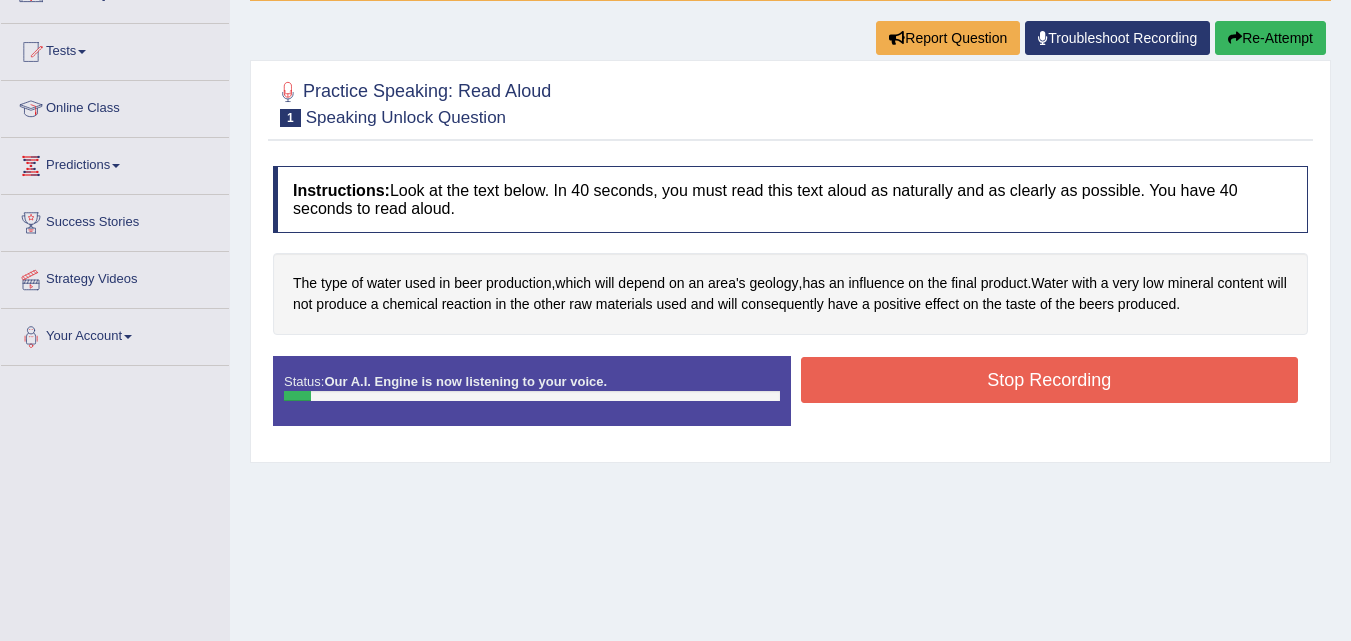 click on "Stop Recording" at bounding box center (1050, 380) 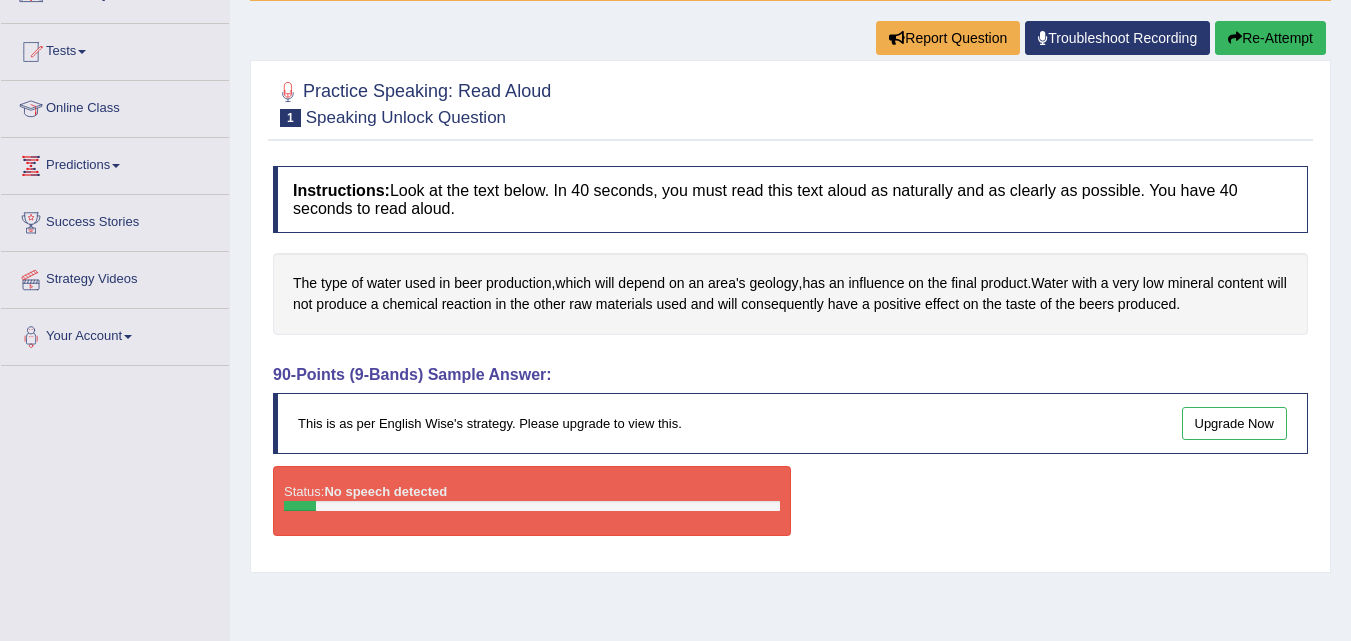click on "Upgrade Now" at bounding box center (1235, 423) 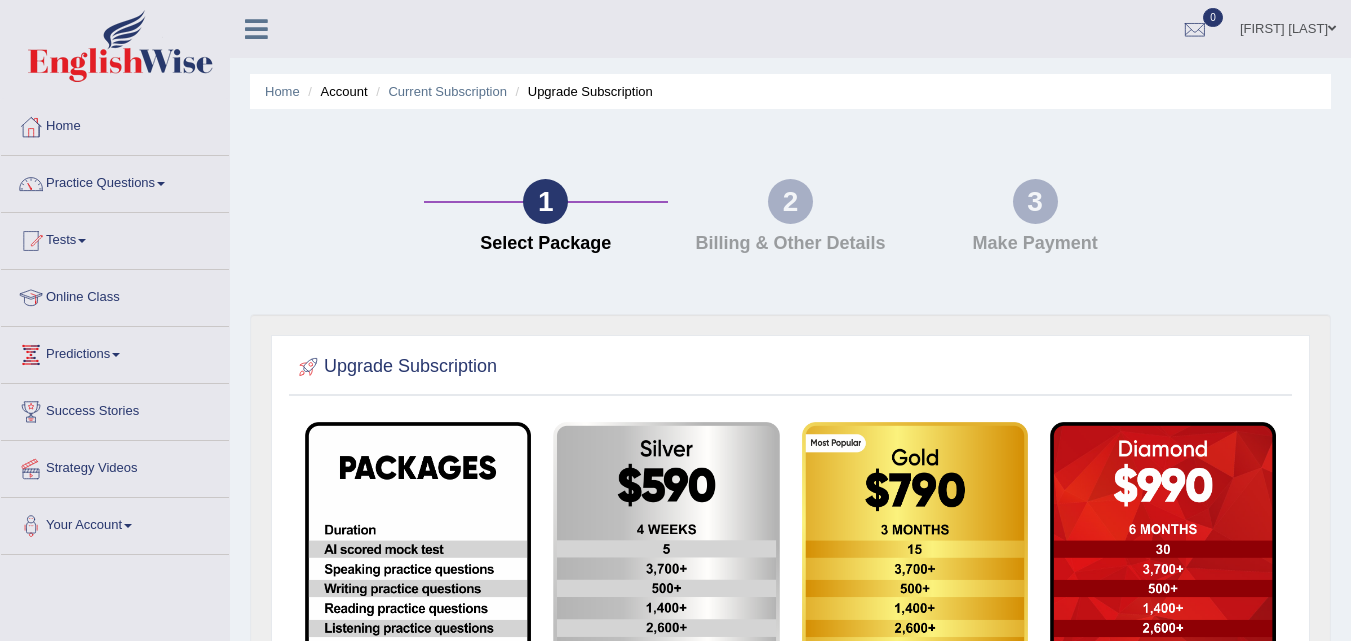 scroll, scrollTop: 0, scrollLeft: 0, axis: both 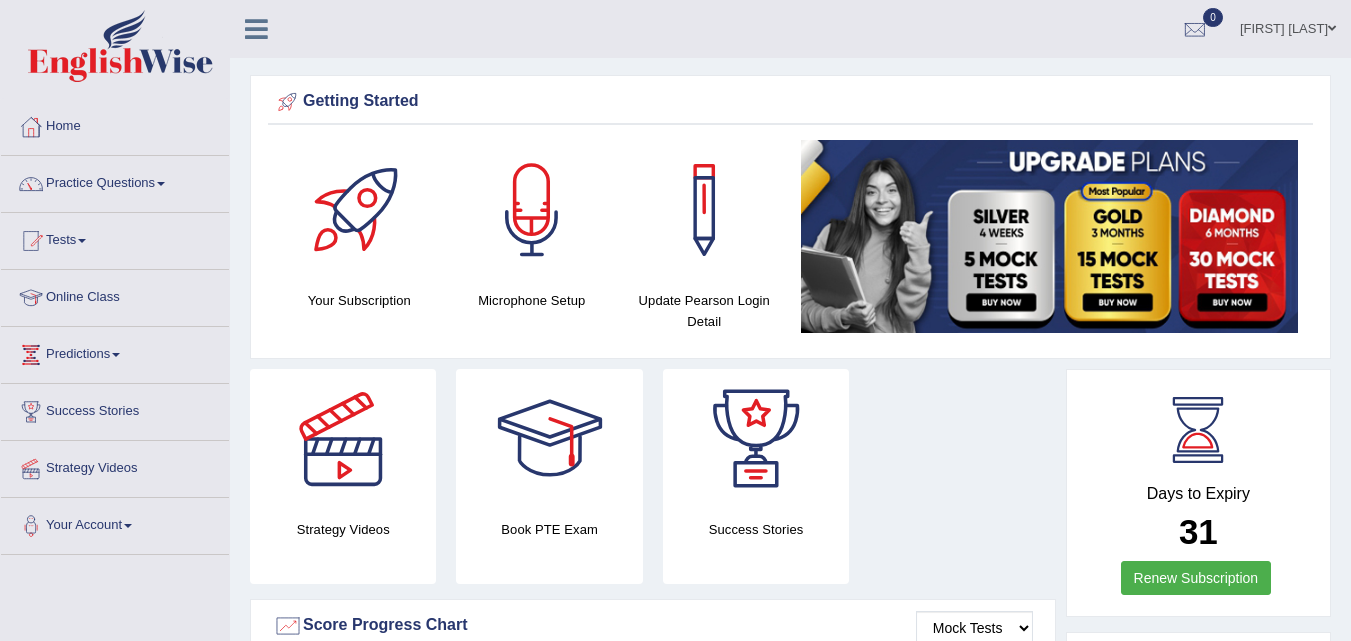 click on "Practice Questions" at bounding box center (115, 181) 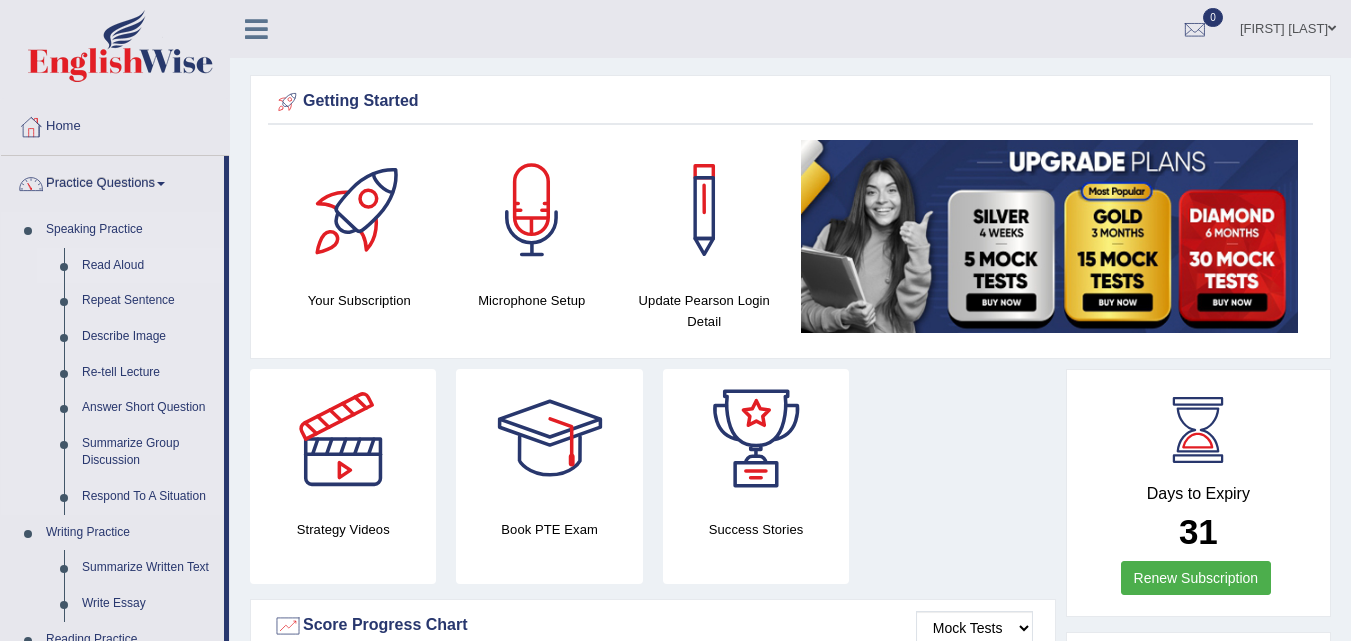 click on "Read Aloud" at bounding box center [148, 266] 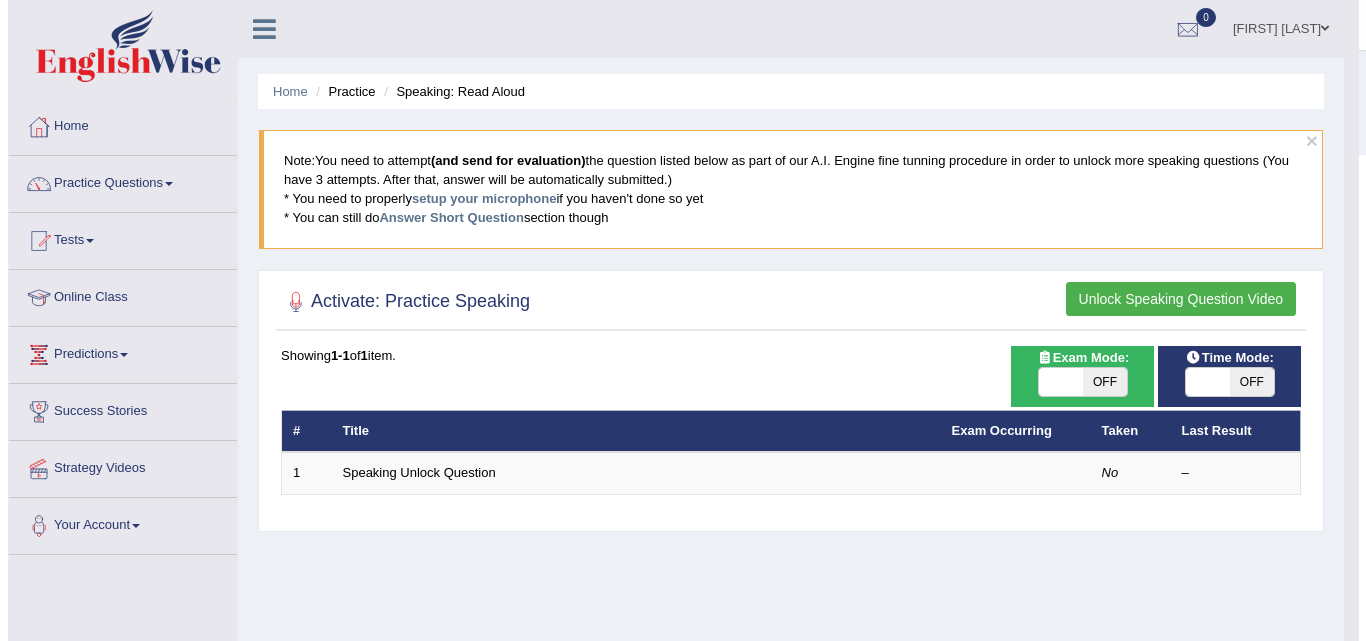 scroll, scrollTop: 0, scrollLeft: 0, axis: both 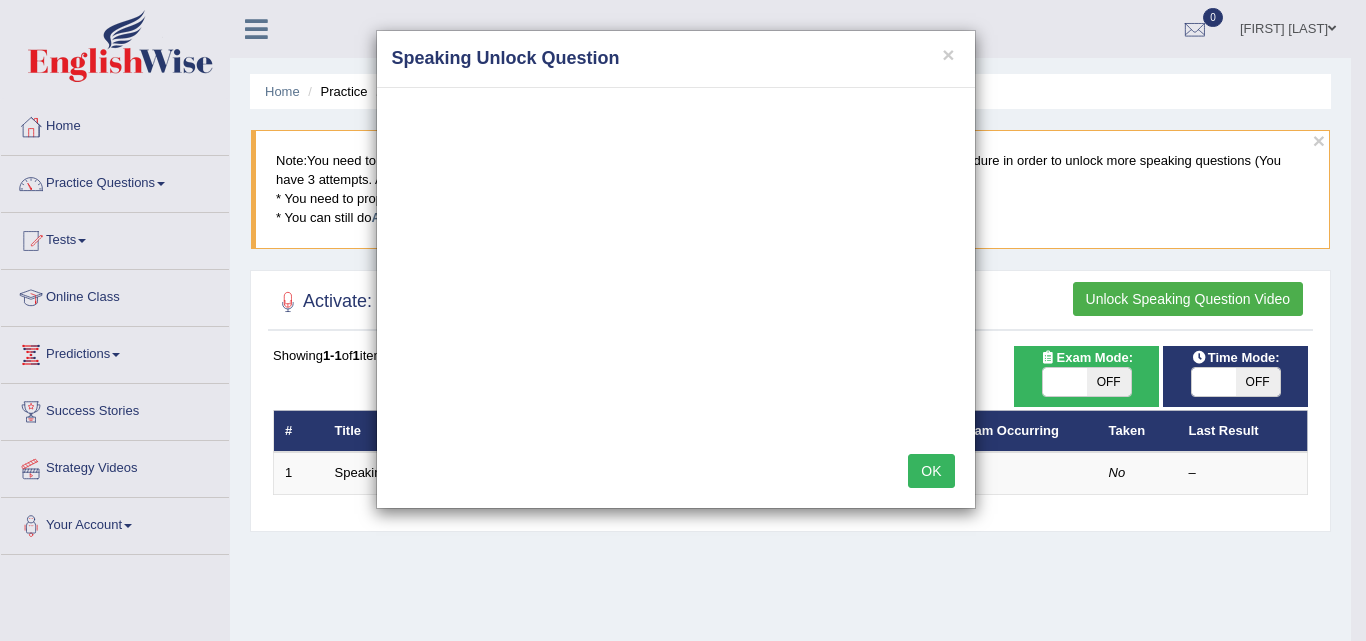 click on "OK" at bounding box center [931, 471] 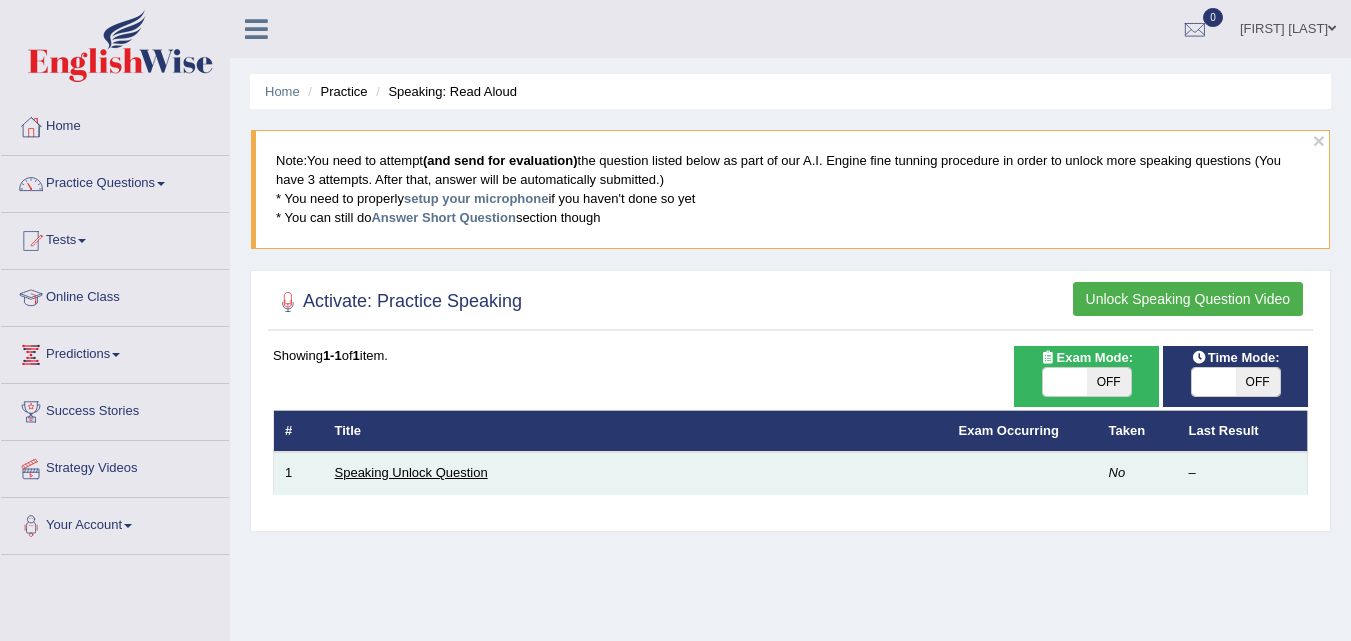 click on "Speaking Unlock Question" at bounding box center (411, 472) 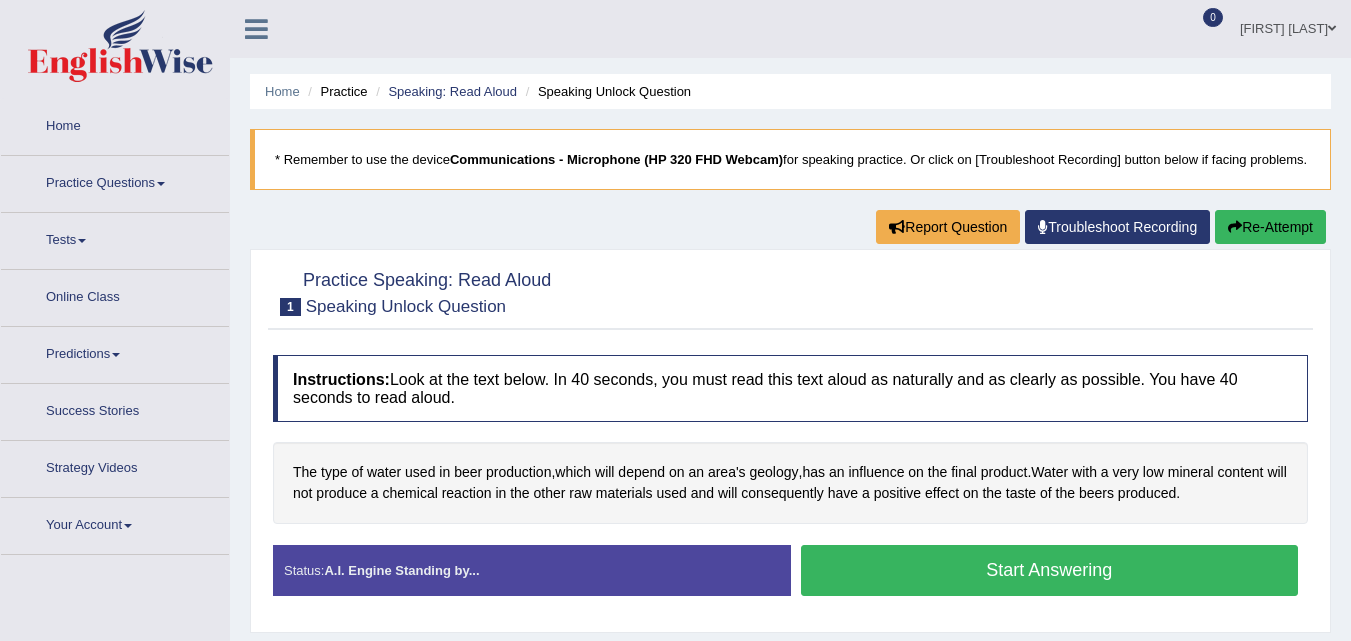 scroll, scrollTop: 0, scrollLeft: 0, axis: both 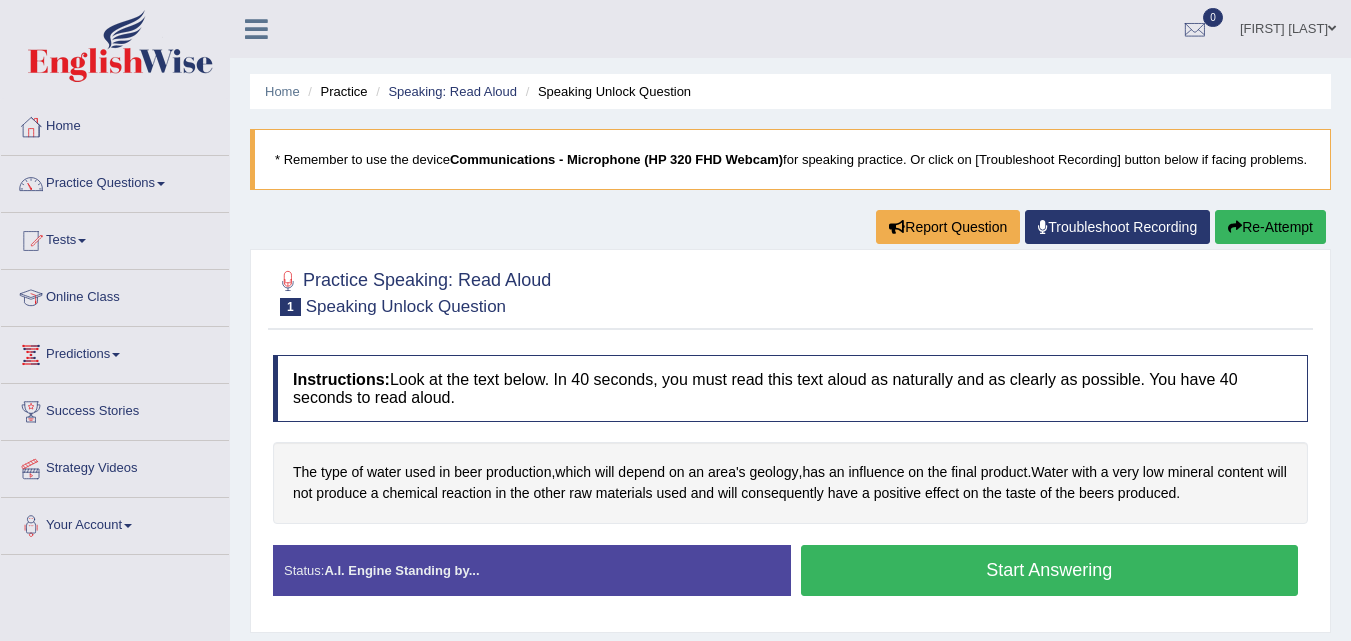 click on "Start Answering" at bounding box center [1050, 570] 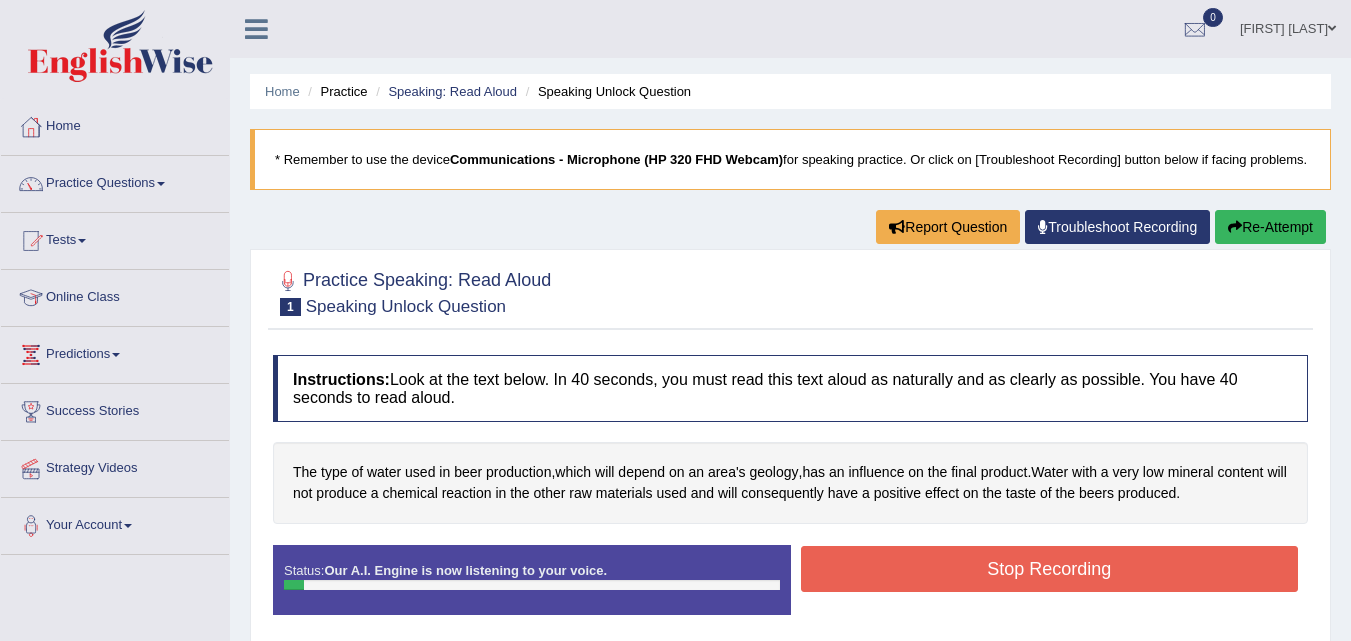 click on "Stop Recording" at bounding box center [1050, 569] 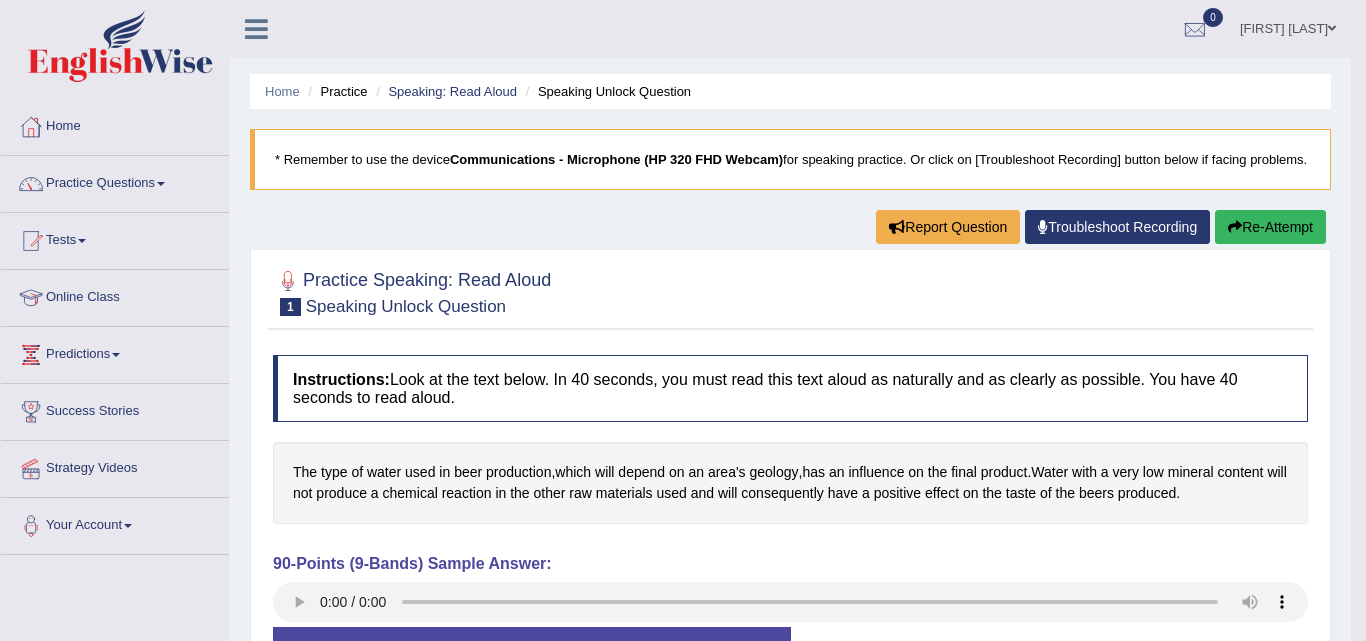 click on "Toggle navigation
Home
Practice Questions   Speaking Practice Read Aloud
Repeat Sentence
Describe Image
Re-tell Lecture
Answer Short Question
Summarize Group Discussion
Respond To A Situation
Writing Practice  Summarize Written Text
Write Essay
Reading Practice  Reading & Writing: Fill In The Blanks
Choose Multiple Answers
Re-order Paragraphs
Fill In The Blanks
Choose Single Answer
Listening Practice  Summarize Spoken Text
Highlight Incorrect Words
Highlight Correct Summary
Select Missing Word
Choose Single Answer
Choose Multiple Answers
Fill In The Blanks
Write From Dictation
Pronunciation
Tests  Take Practice Sectional Test" at bounding box center (683, 320) 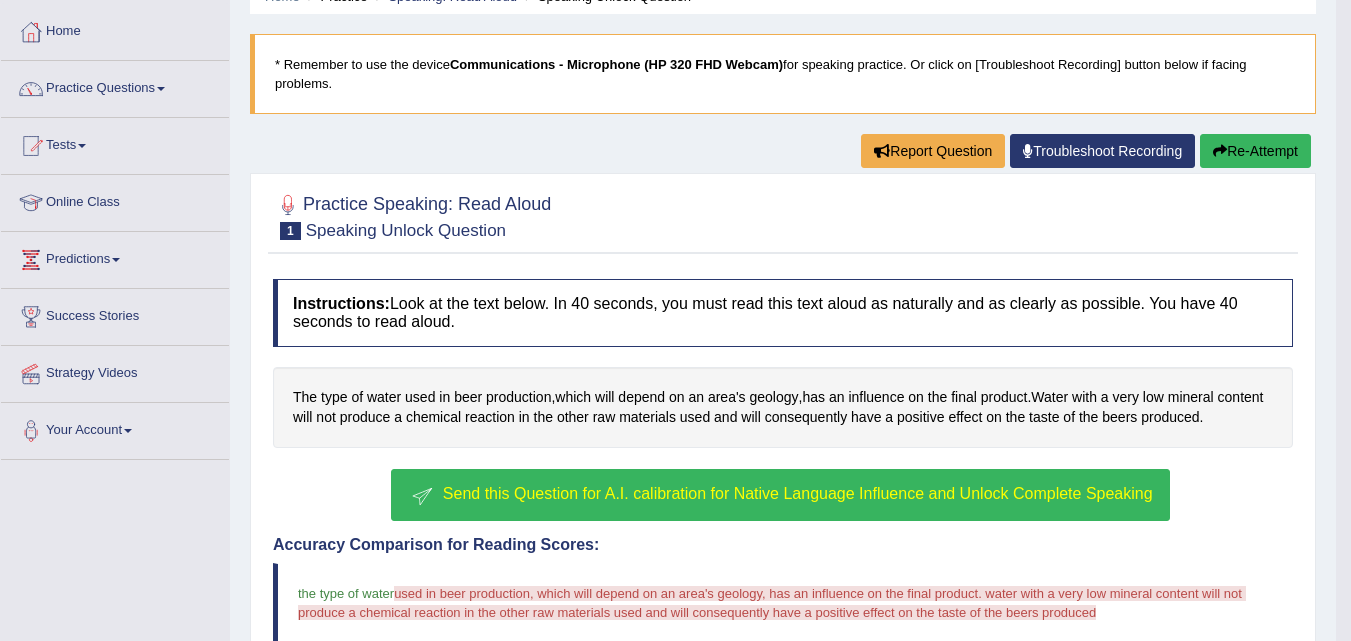drag, startPoint x: 1365, startPoint y: 201, endPoint x: 1363, endPoint y: 269, distance: 68.0294 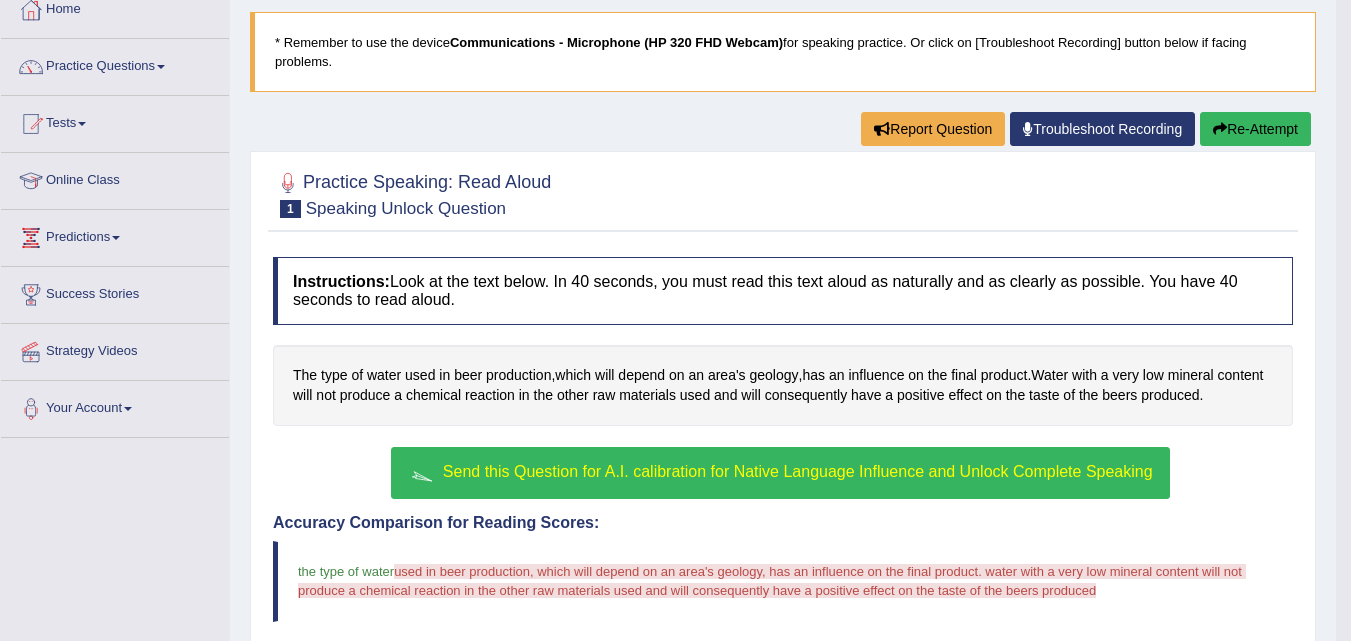 click on "Send this Question for A.I. calibration for Native Language Influence and Unlock Complete Speaking" at bounding box center (780, 473) 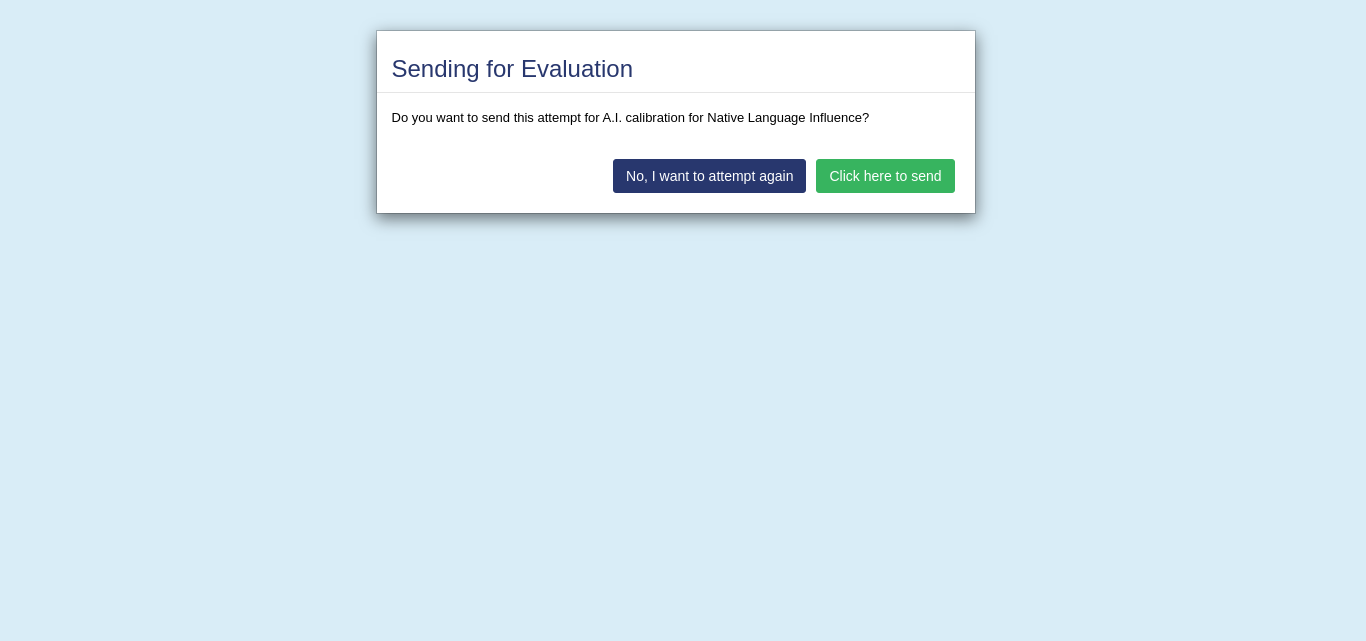 click on "Click here to send" at bounding box center (885, 176) 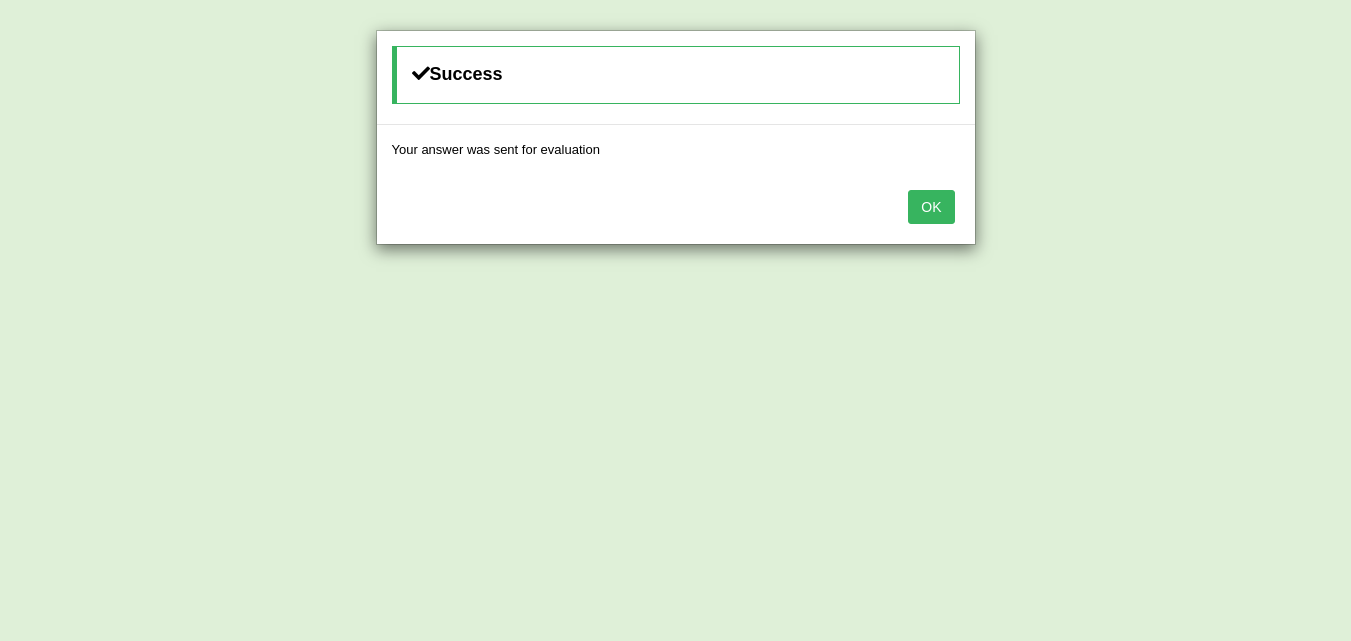 click on "OK" at bounding box center (931, 207) 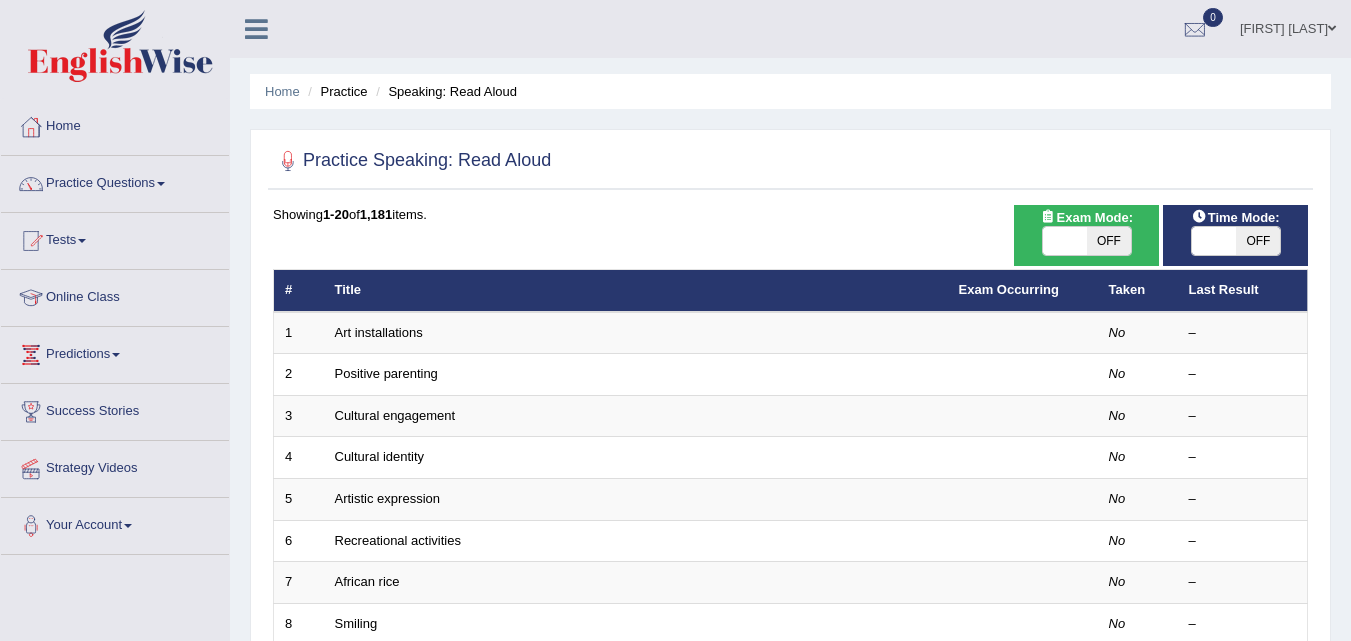 scroll, scrollTop: 0, scrollLeft: 0, axis: both 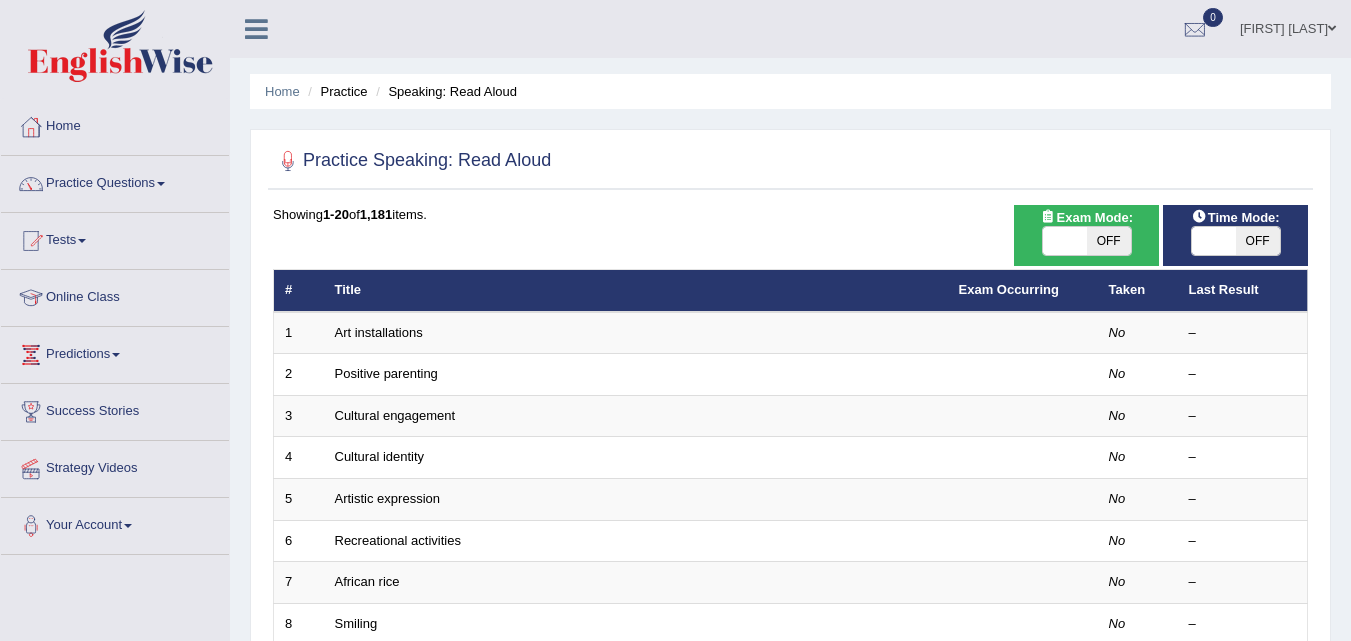 click on "Hardeep kaur" at bounding box center [1288, 26] 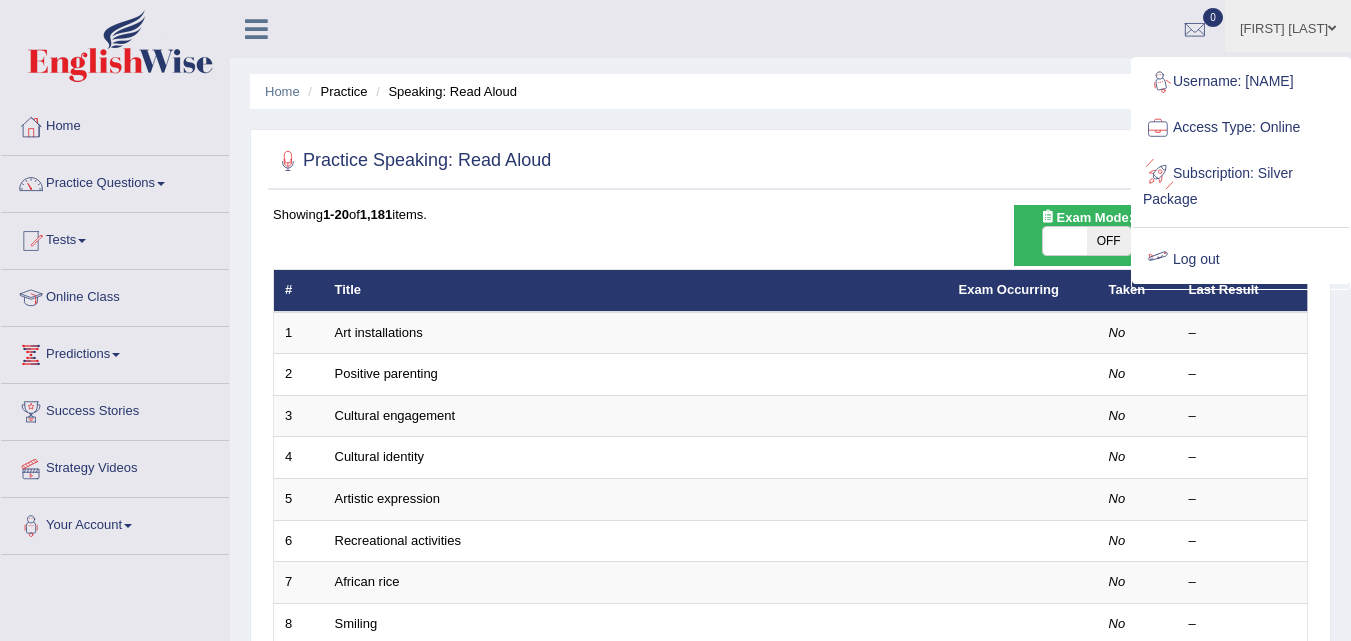 click on "Log out" at bounding box center [1241, 260] 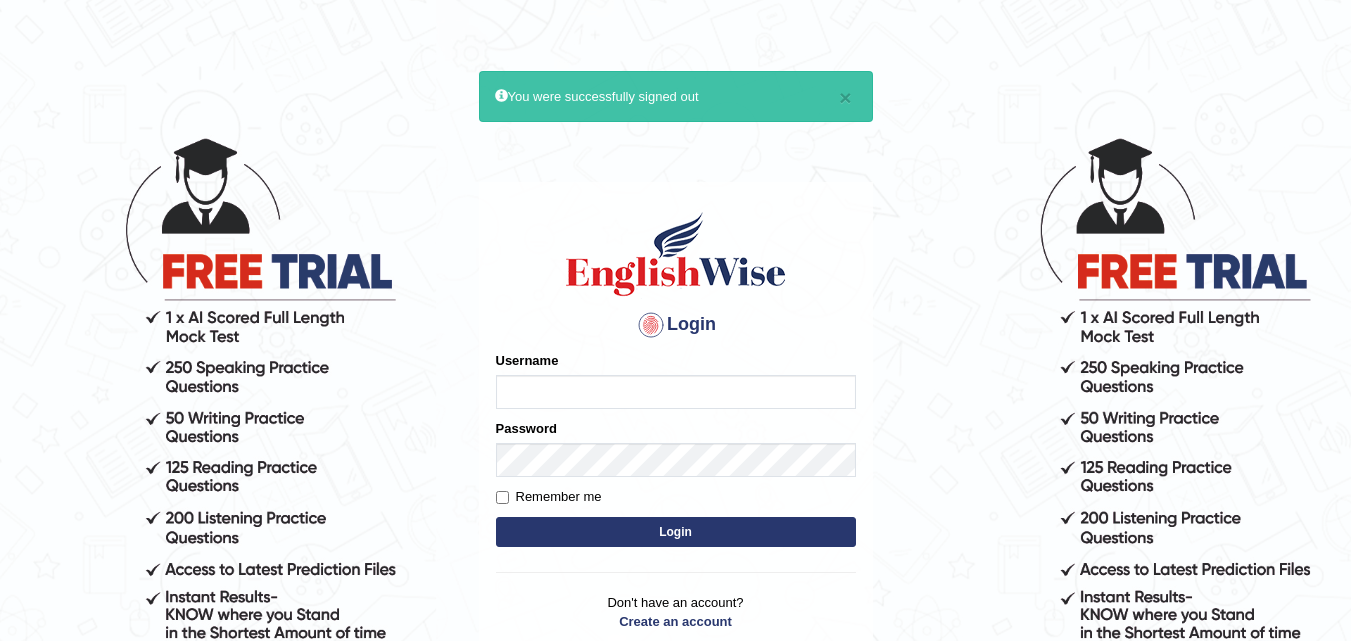 scroll, scrollTop: 0, scrollLeft: 0, axis: both 